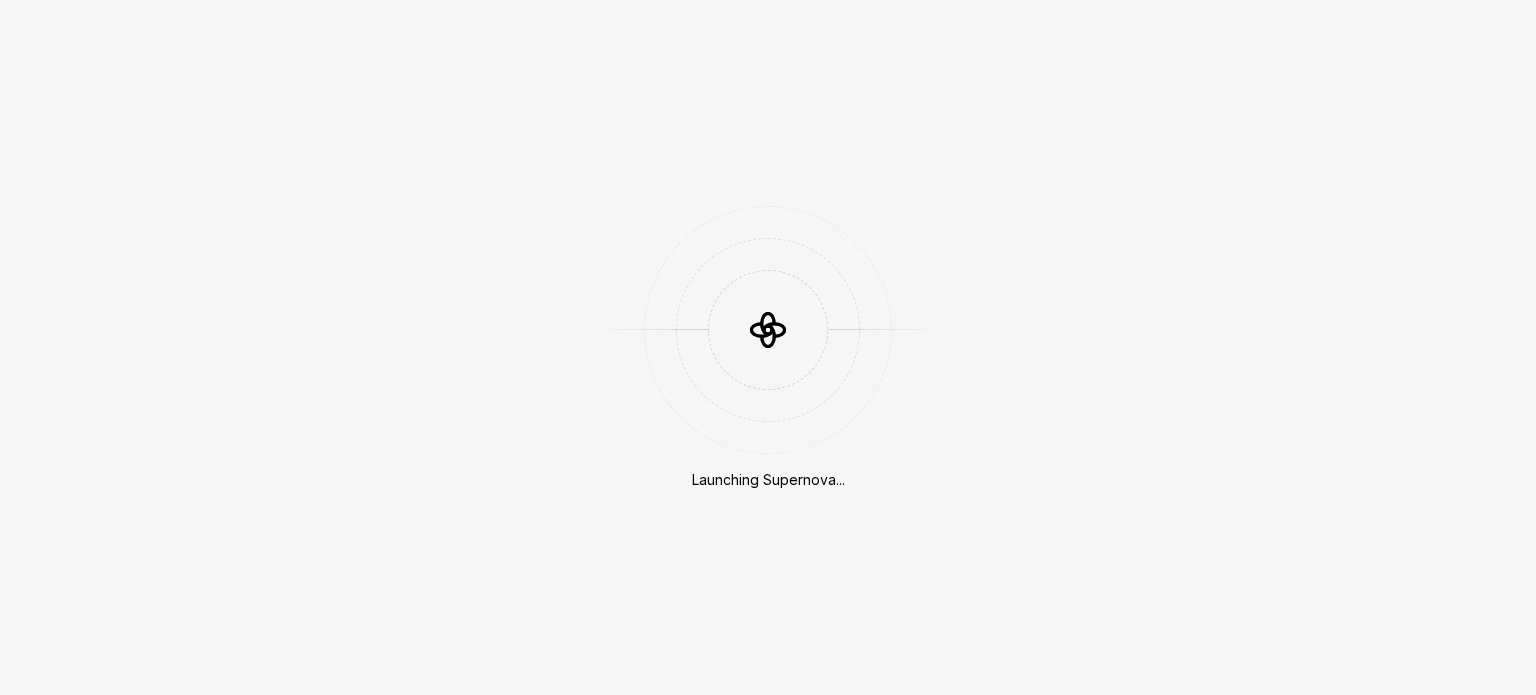scroll, scrollTop: 0, scrollLeft: 0, axis: both 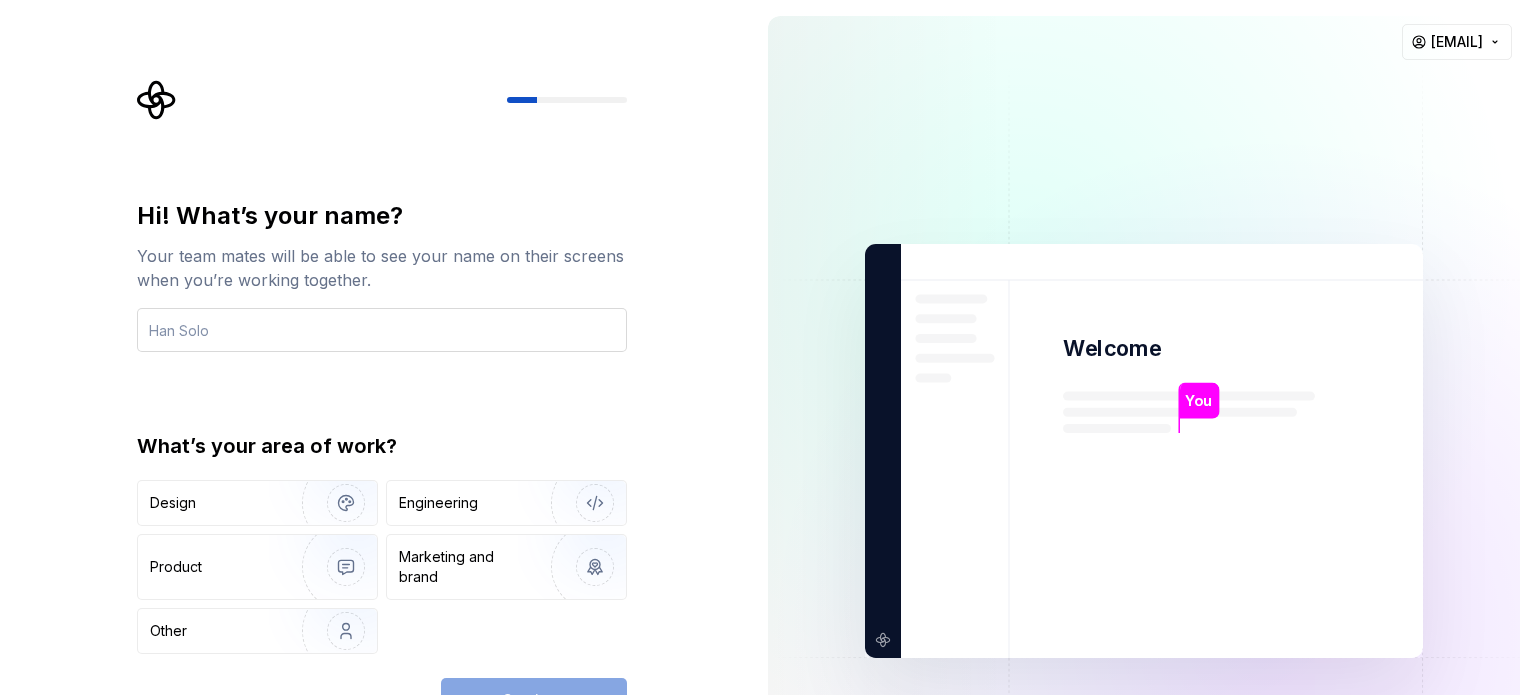 click at bounding box center (382, 330) 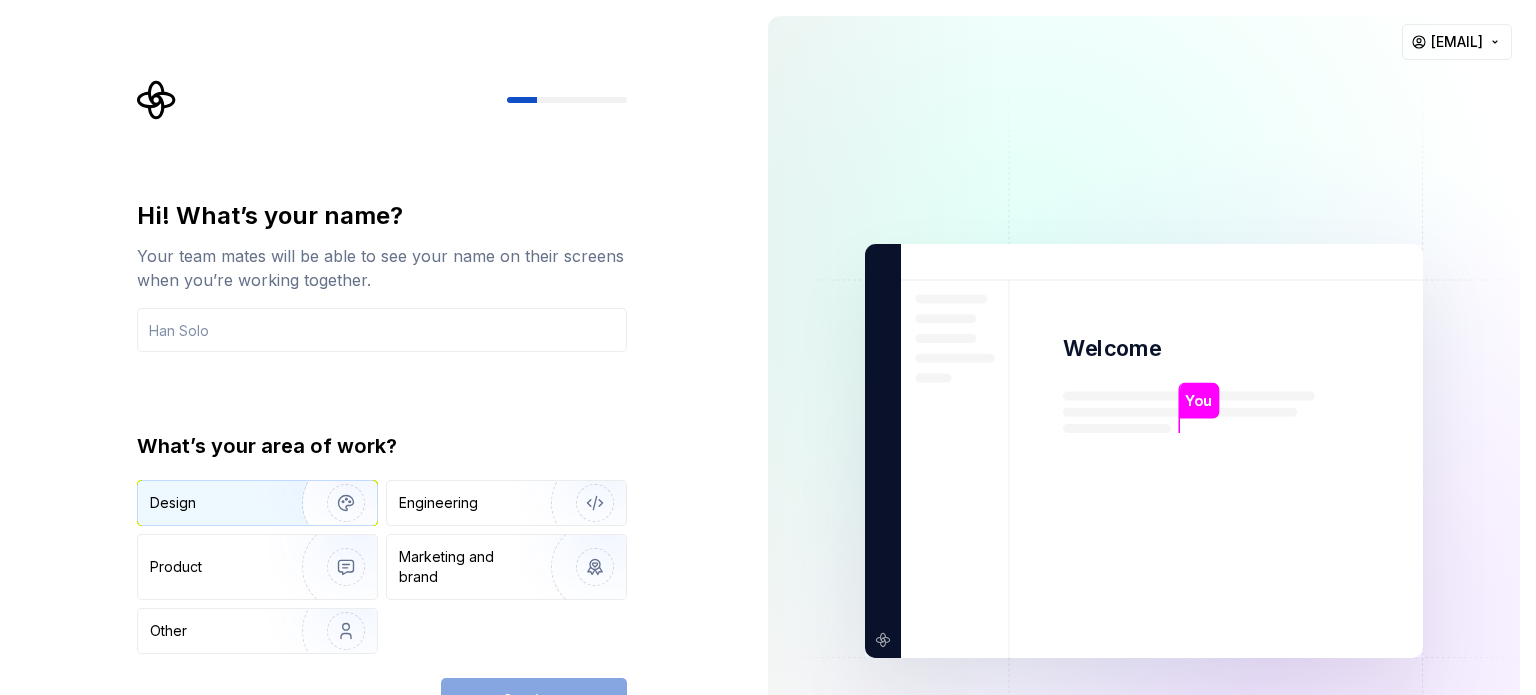click on "Design" at bounding box center (257, 503) 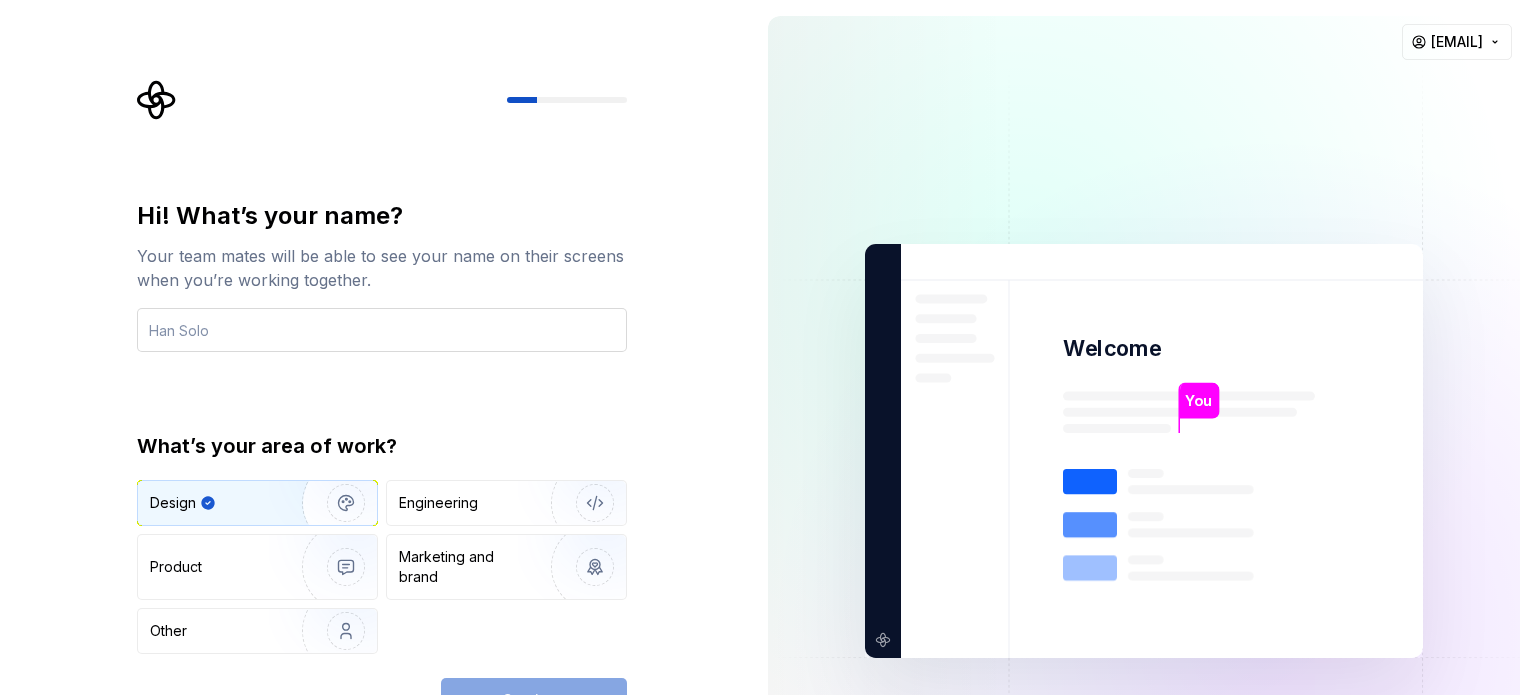 click at bounding box center (382, 330) 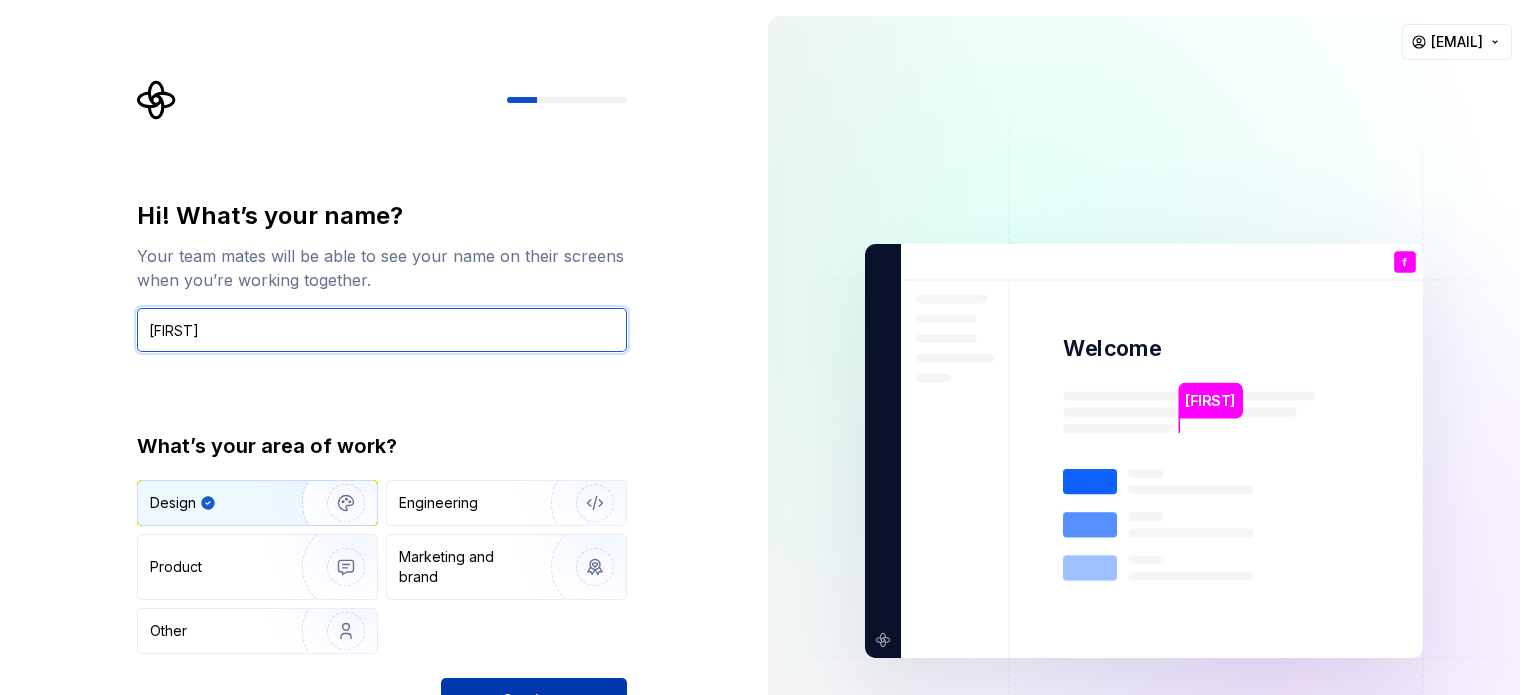 type on "[FIRST]" 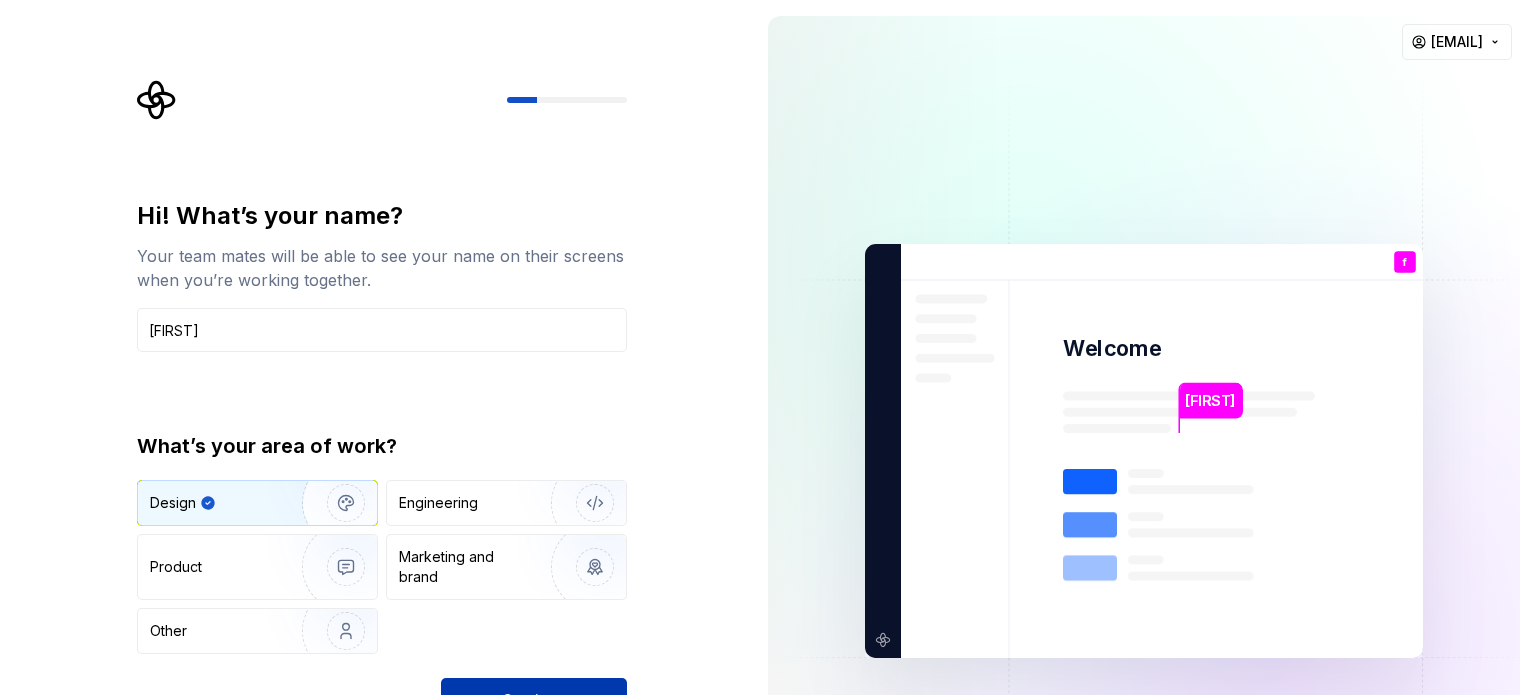 click on "Continue" at bounding box center (534, 700) 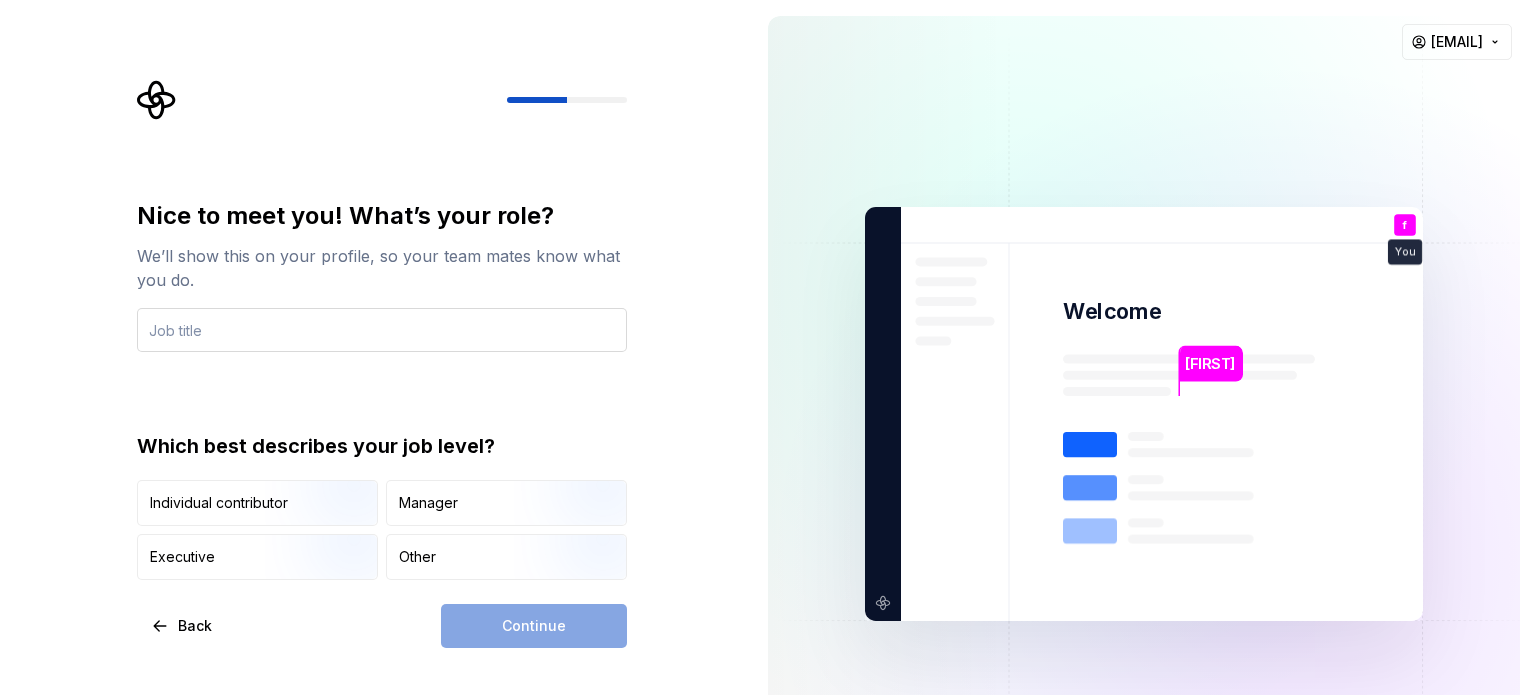 click at bounding box center [382, 330] 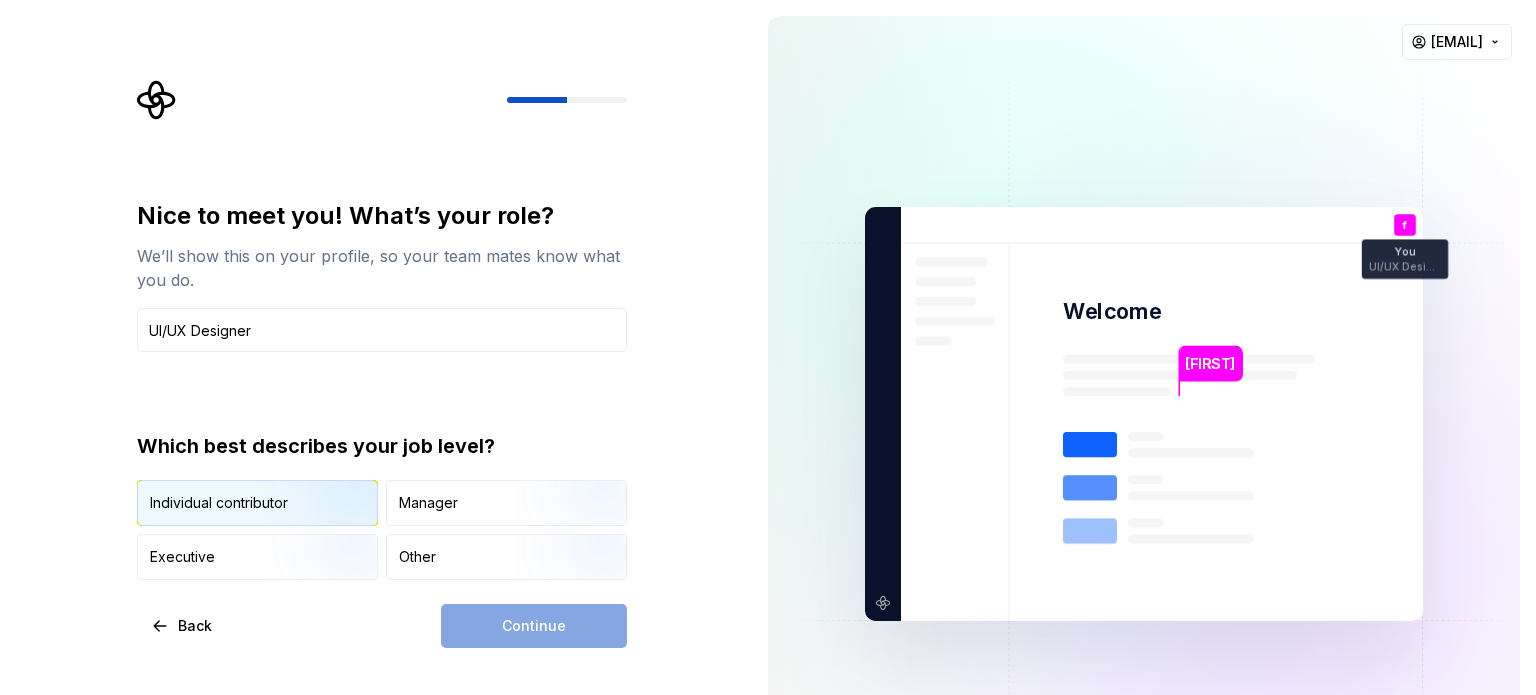 type on "UI/UX Designer" 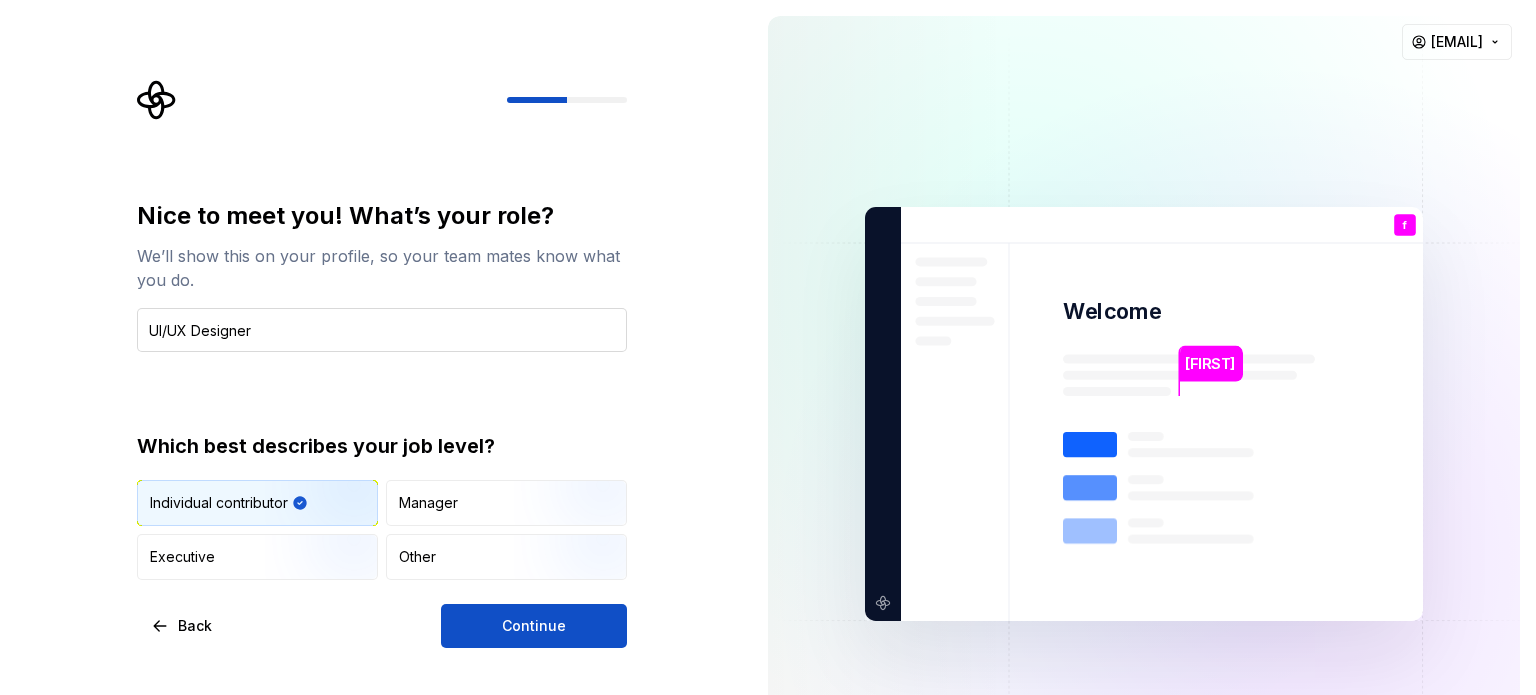 click on "UI/UX Designer" at bounding box center [382, 330] 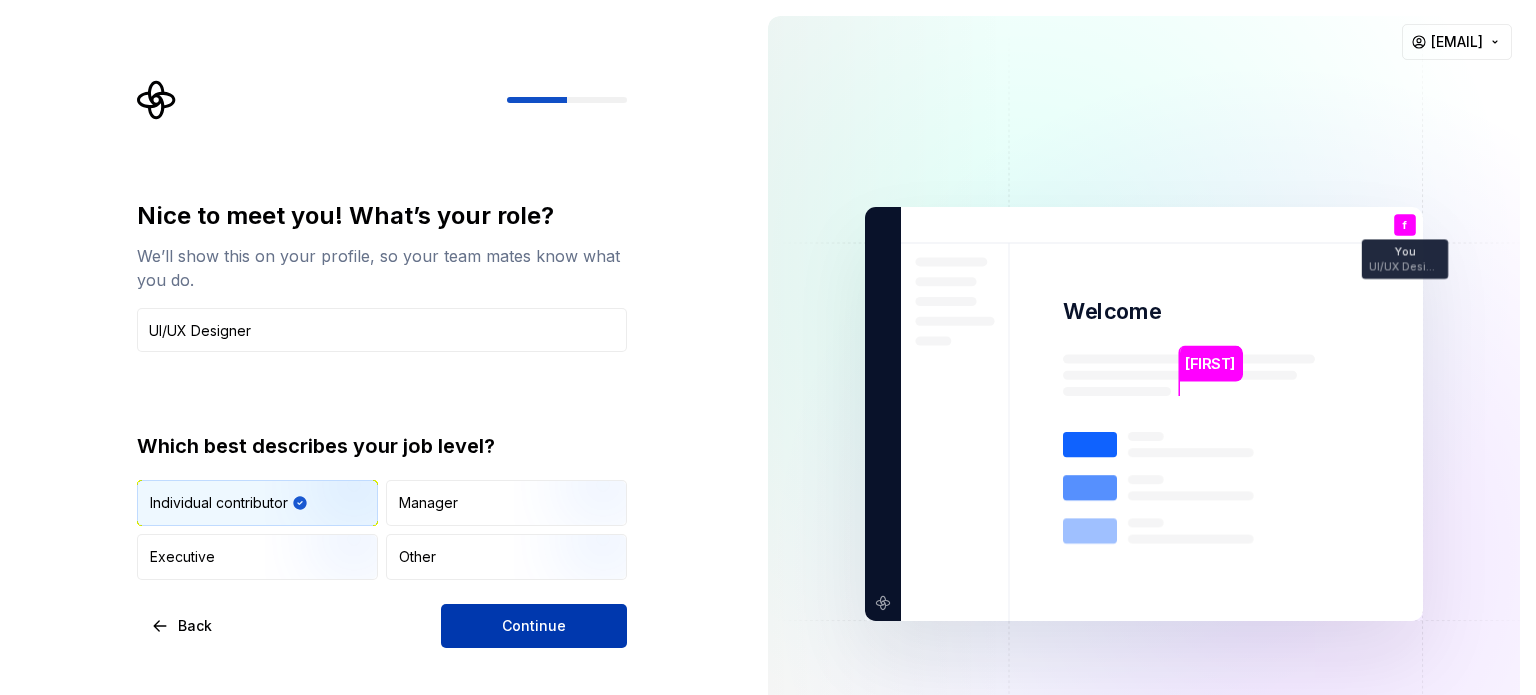 click on "Continue" at bounding box center [534, 626] 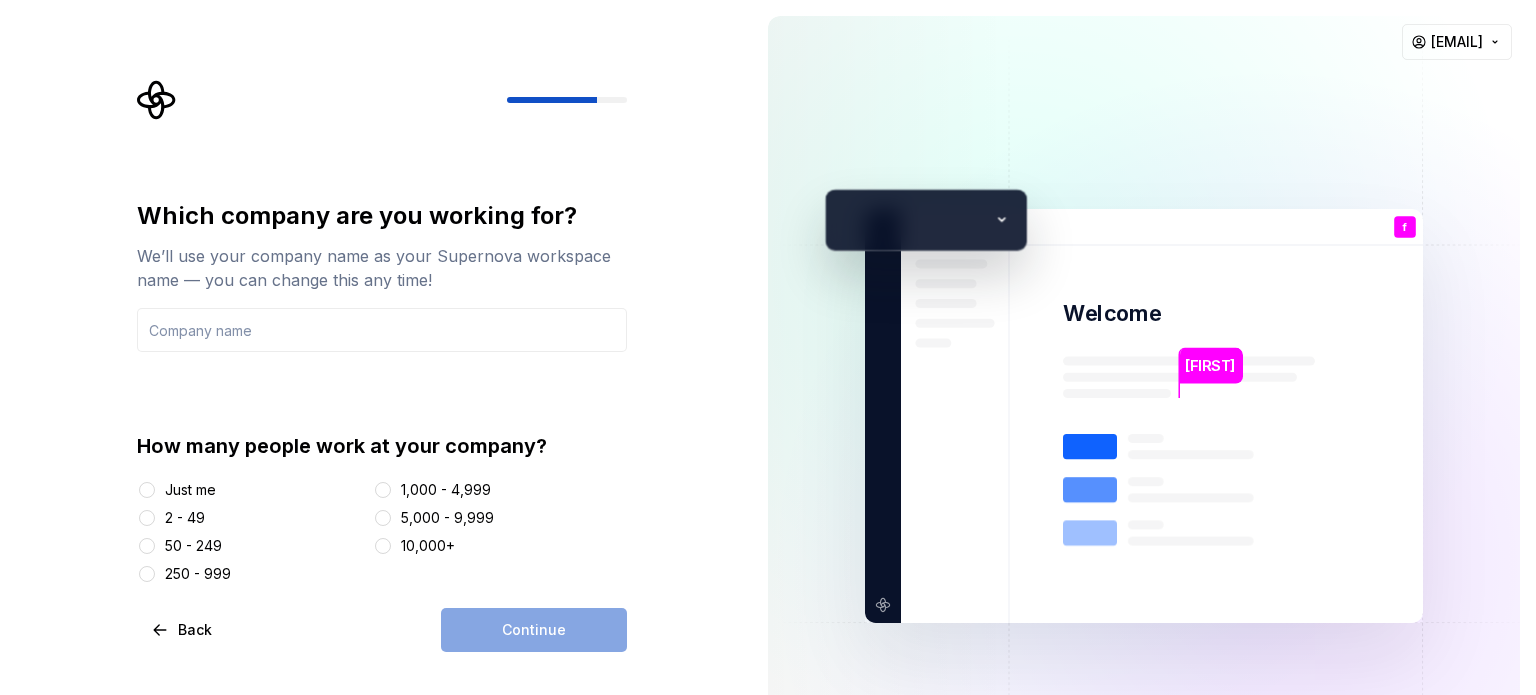 click on "2 - 49" at bounding box center [185, 518] 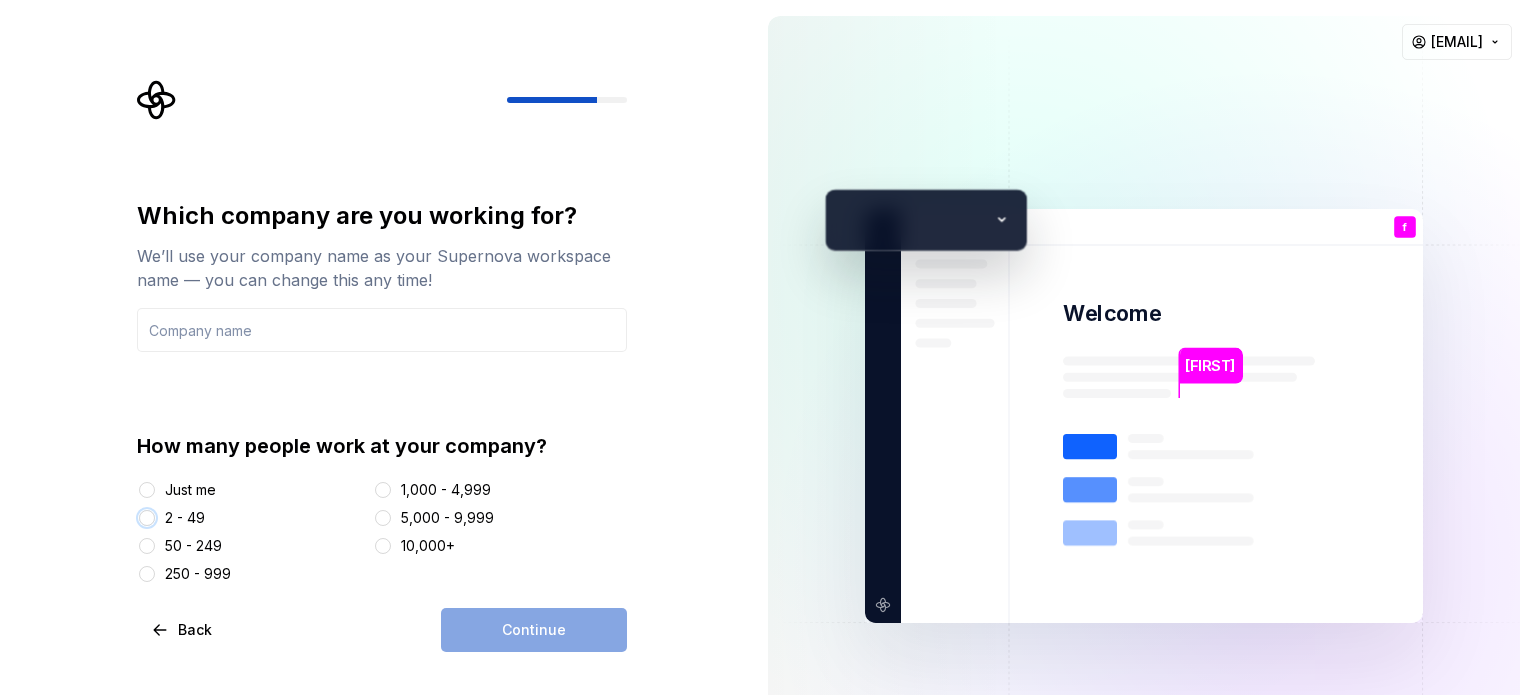 click on "2 - 49" at bounding box center (147, 518) 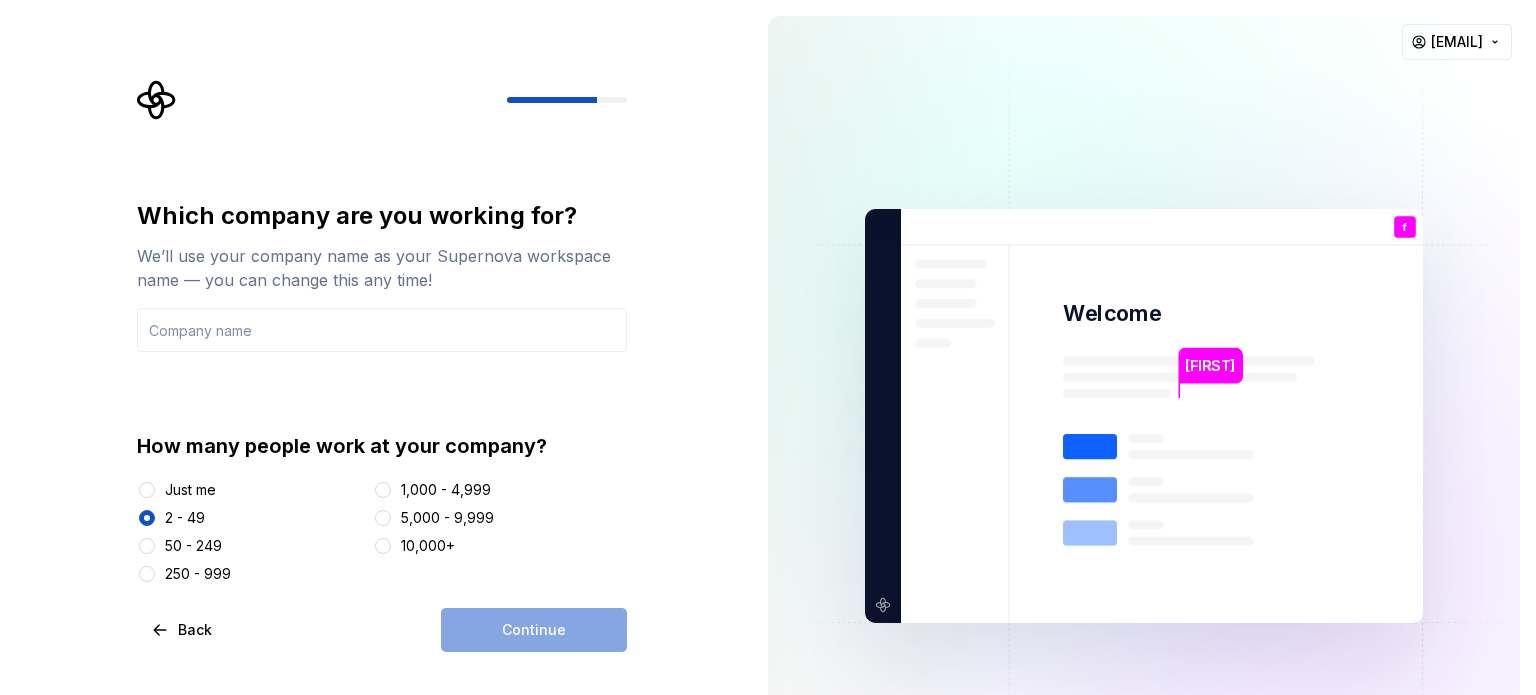 click on "Continue" at bounding box center (534, 630) 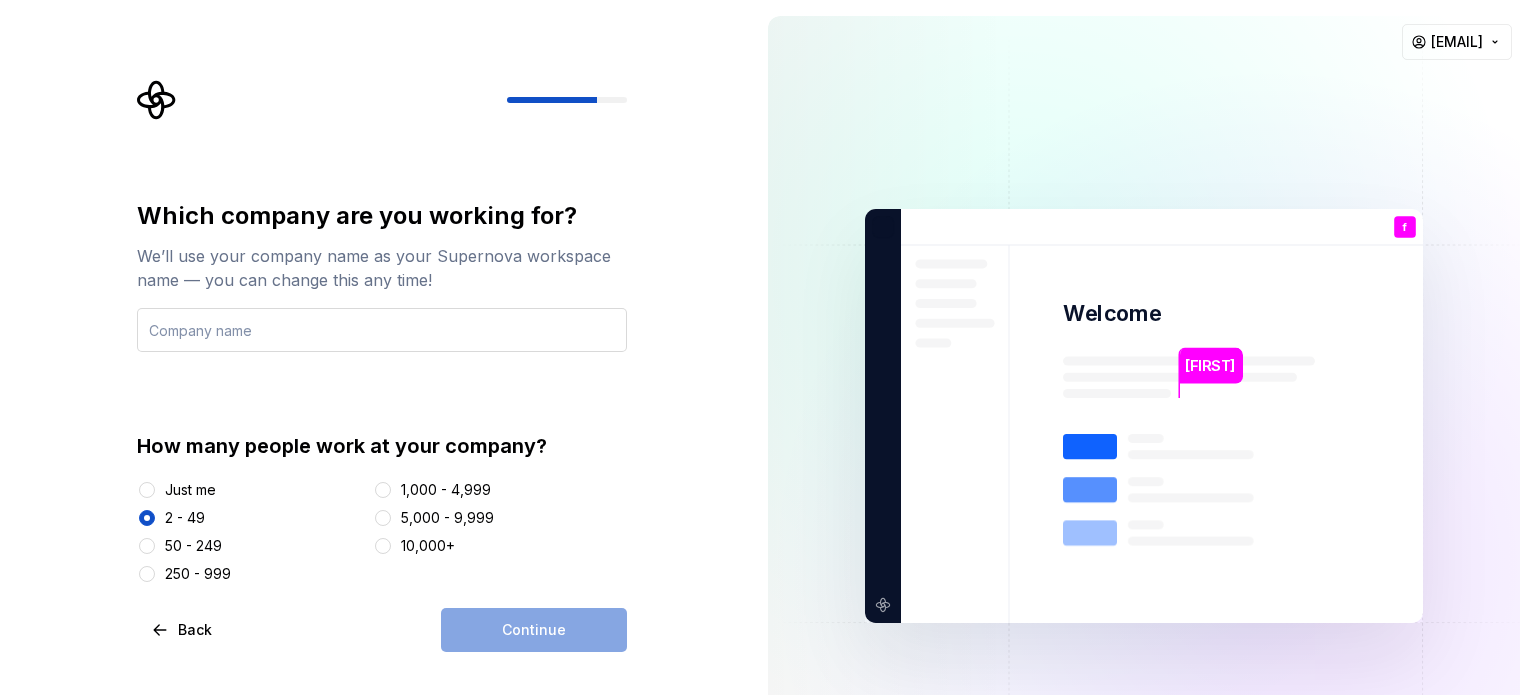 click at bounding box center (382, 330) 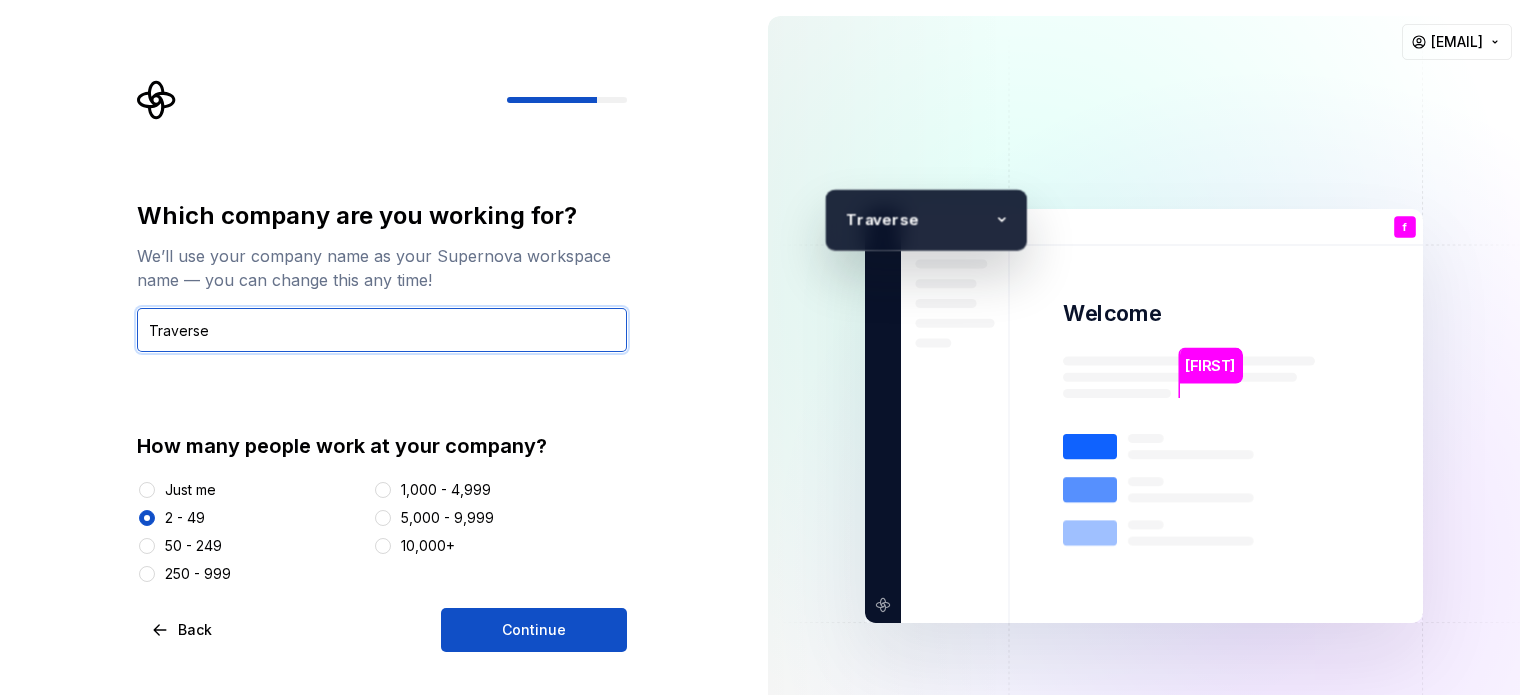 drag, startPoint x: 217, startPoint y: 323, endPoint x: 112, endPoint y: 323, distance: 105 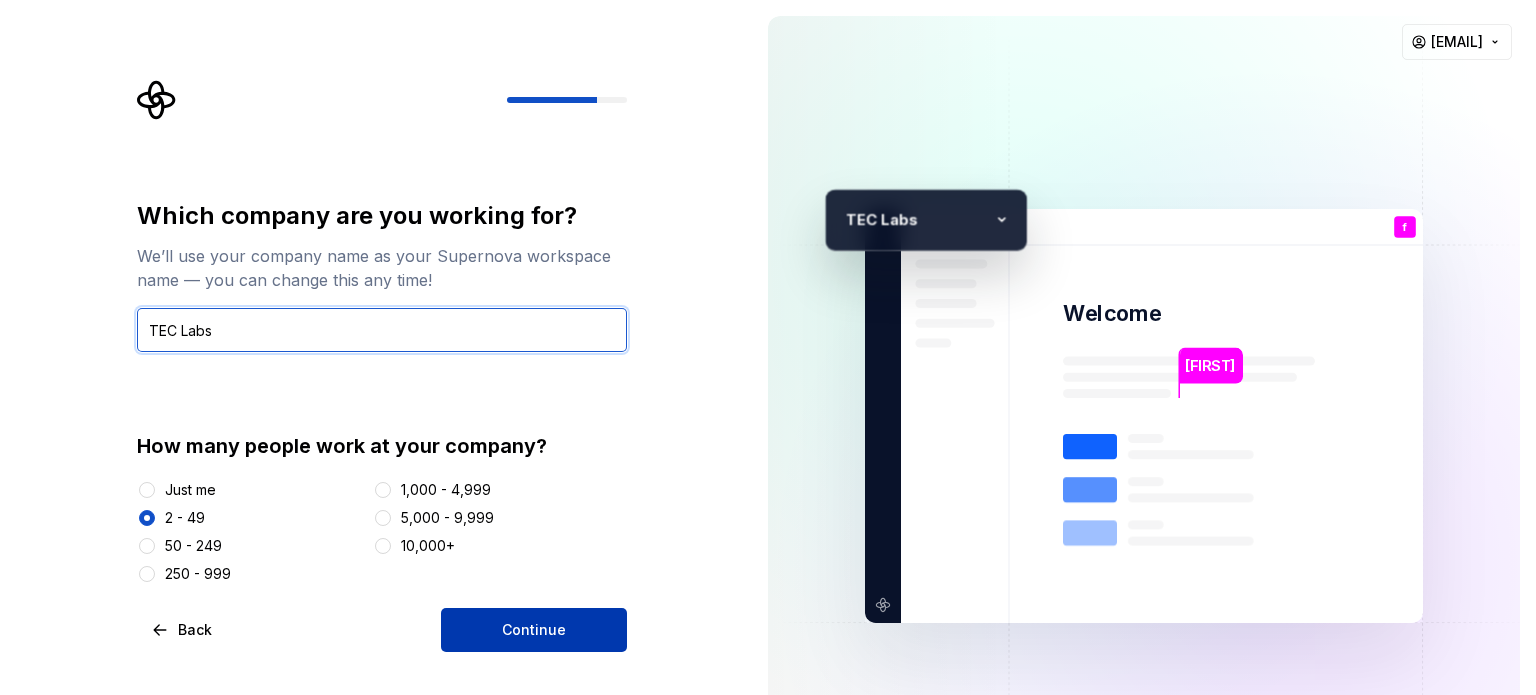 type on "TEC Labs" 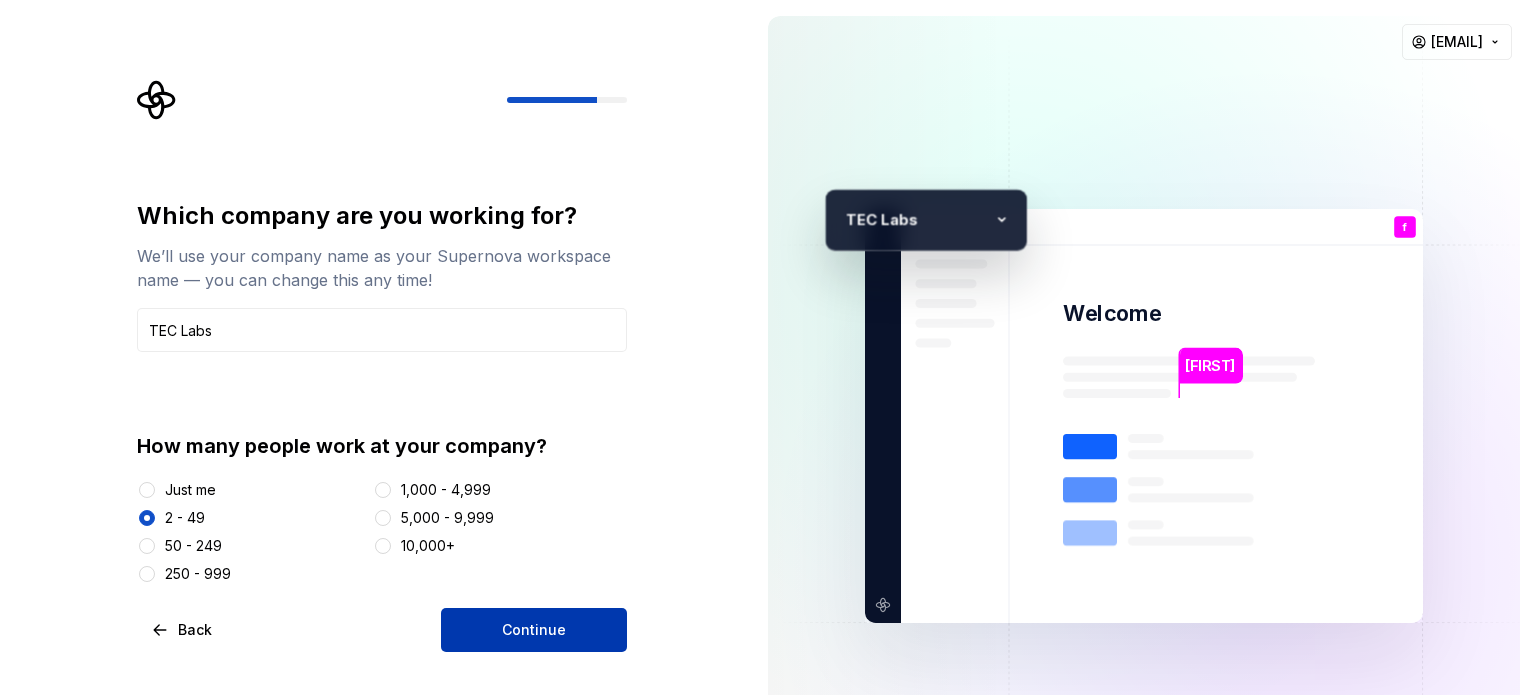 click on "Continue" at bounding box center [534, 630] 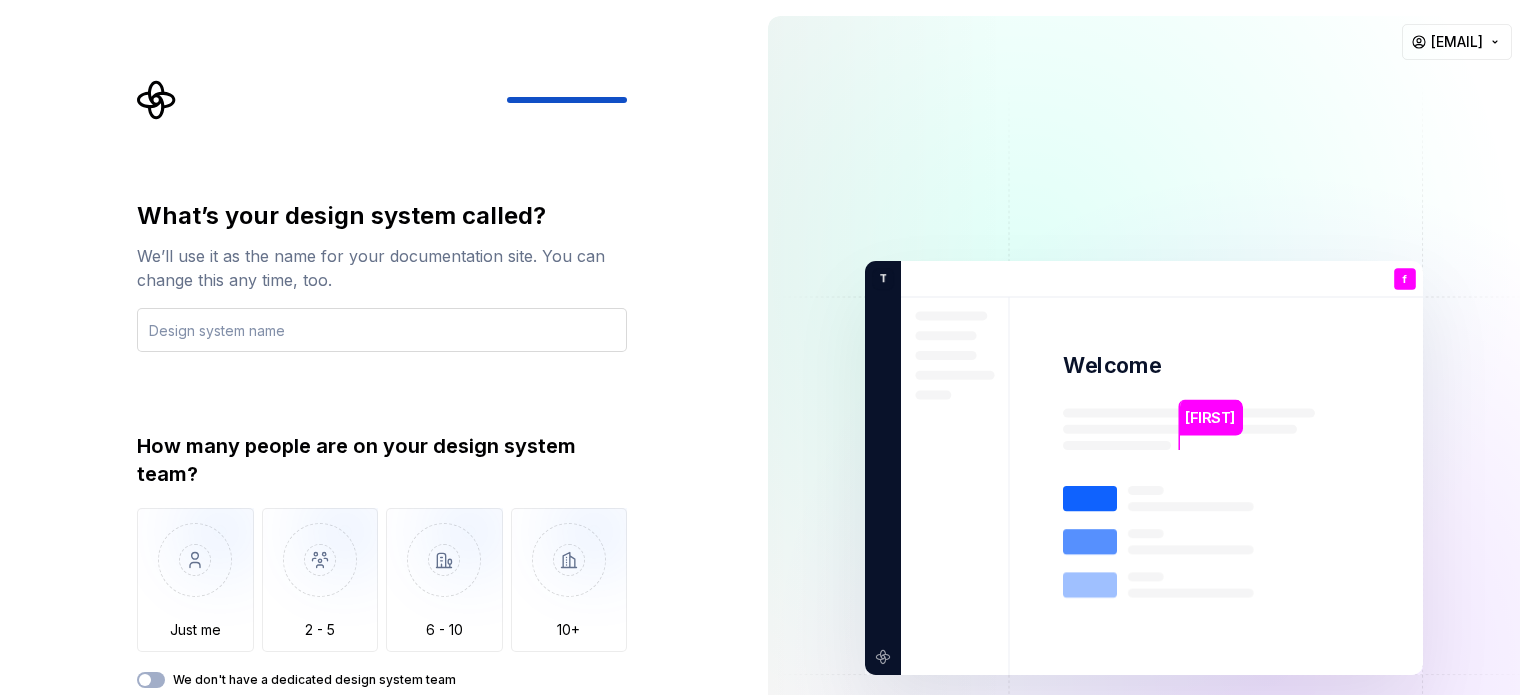 click at bounding box center (382, 330) 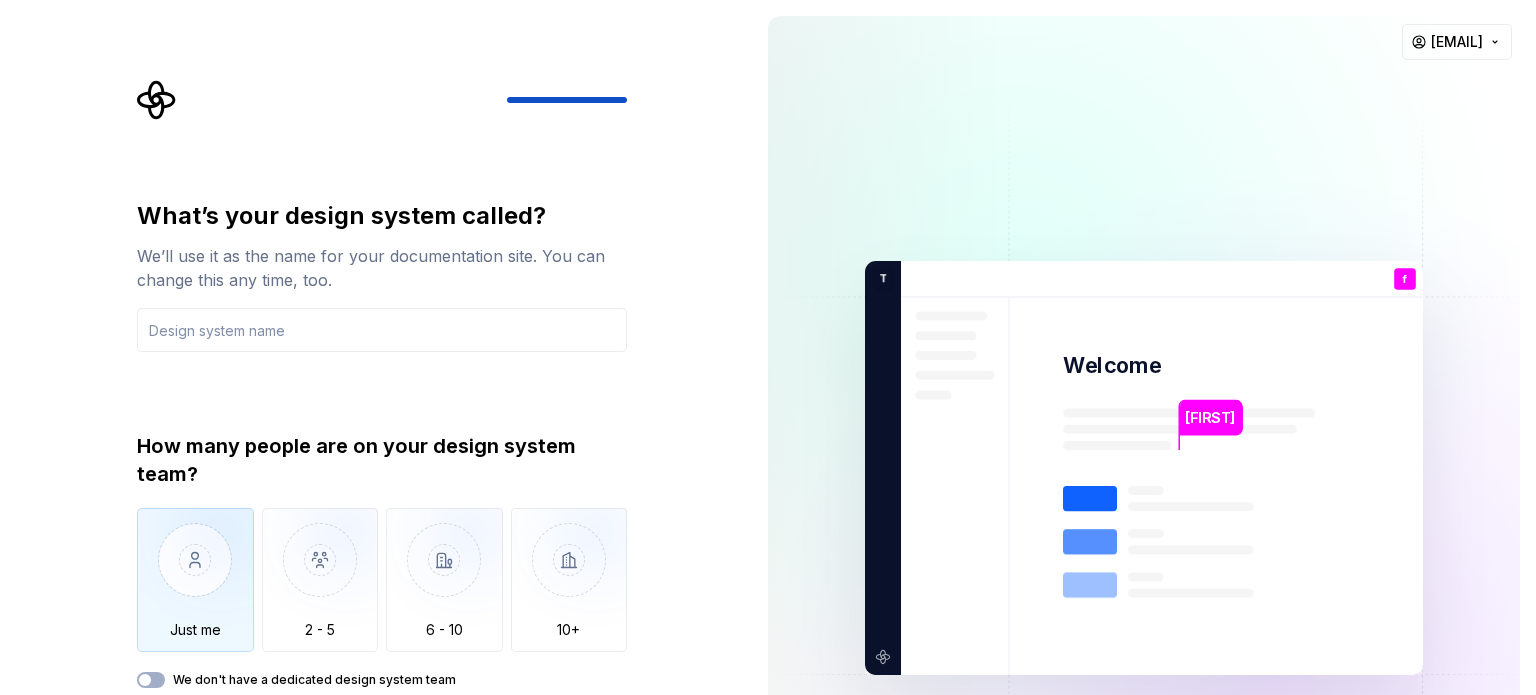 click at bounding box center (195, 575) 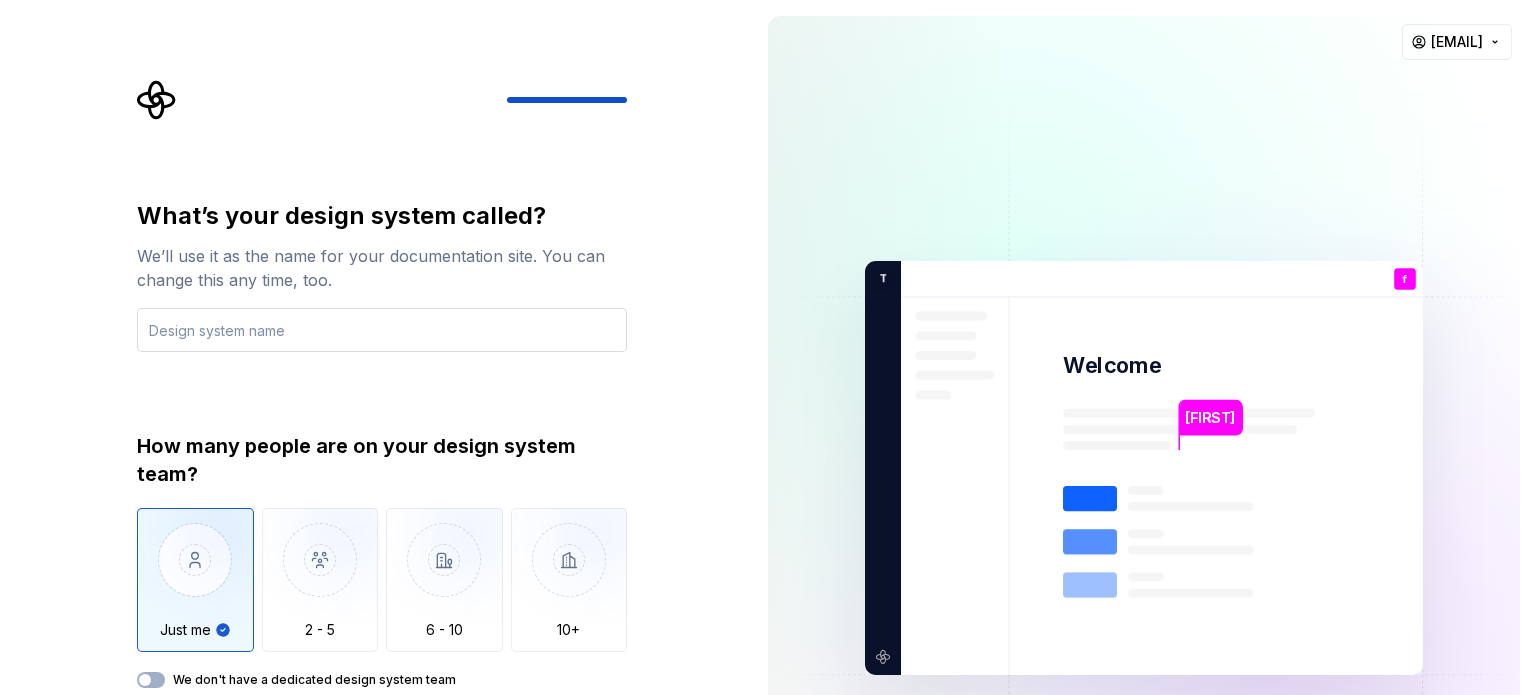 click at bounding box center [382, 330] 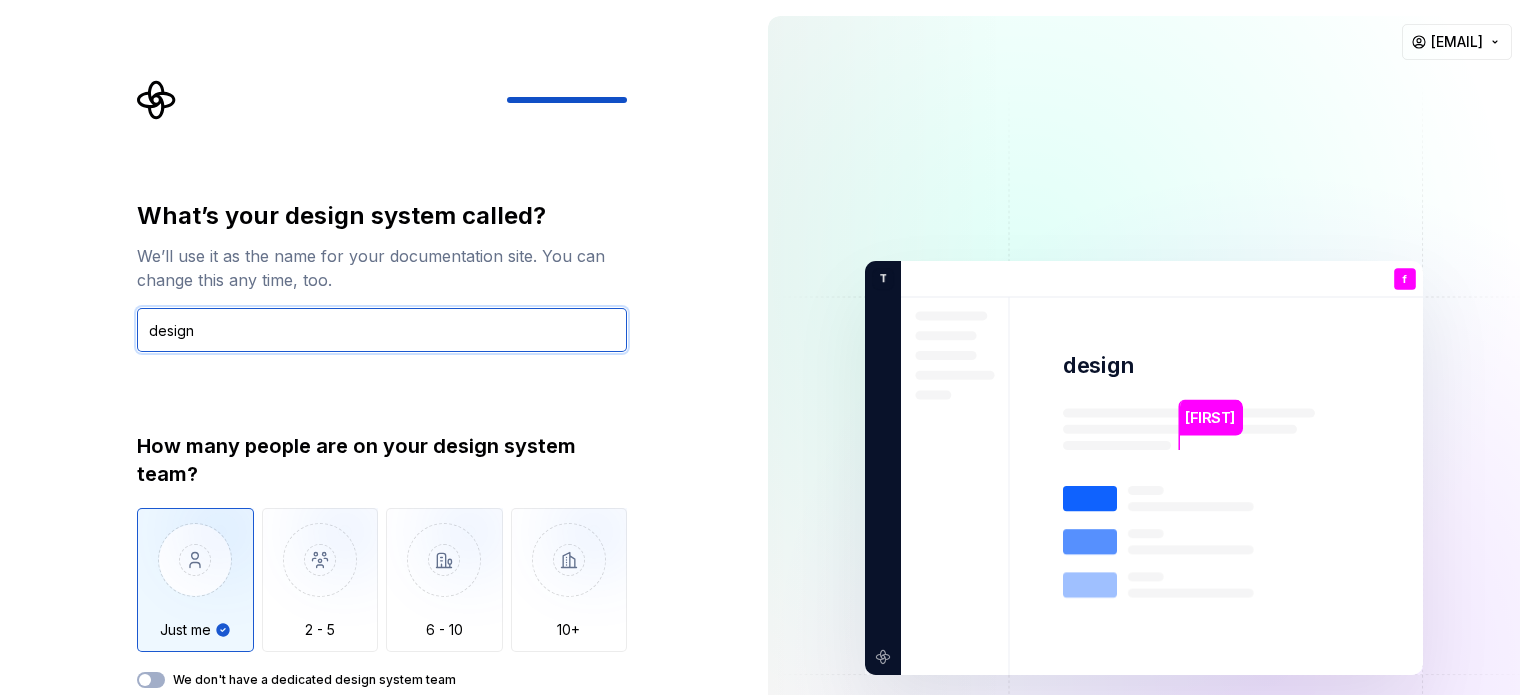 type on "design" 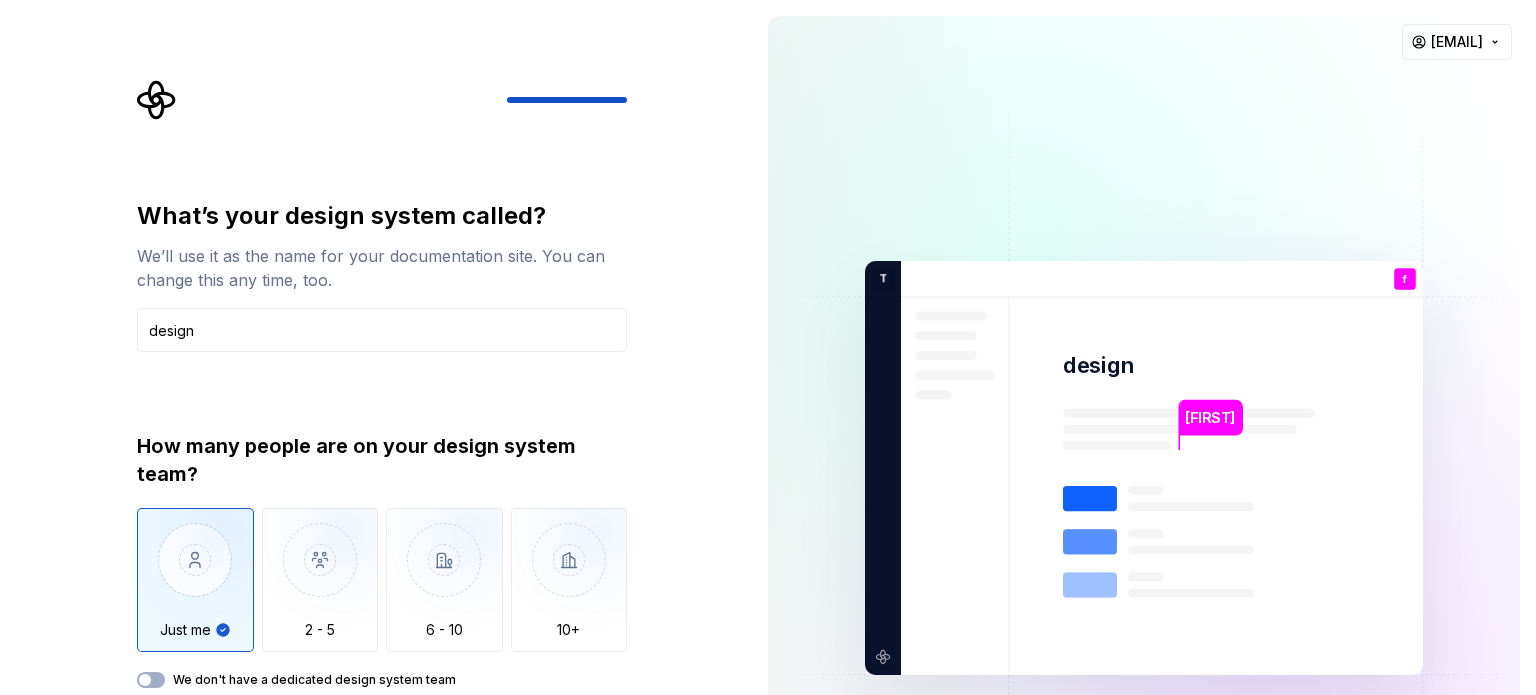 click on "What’s your design system called? We’ll use it as the name for your documentation site. You can change this any time, too. design How many people are on your design system team? Just me 2 - 5 6 - 10 10+ We don't have a dedicated design system team Back Open Supernova" at bounding box center [376, 468] 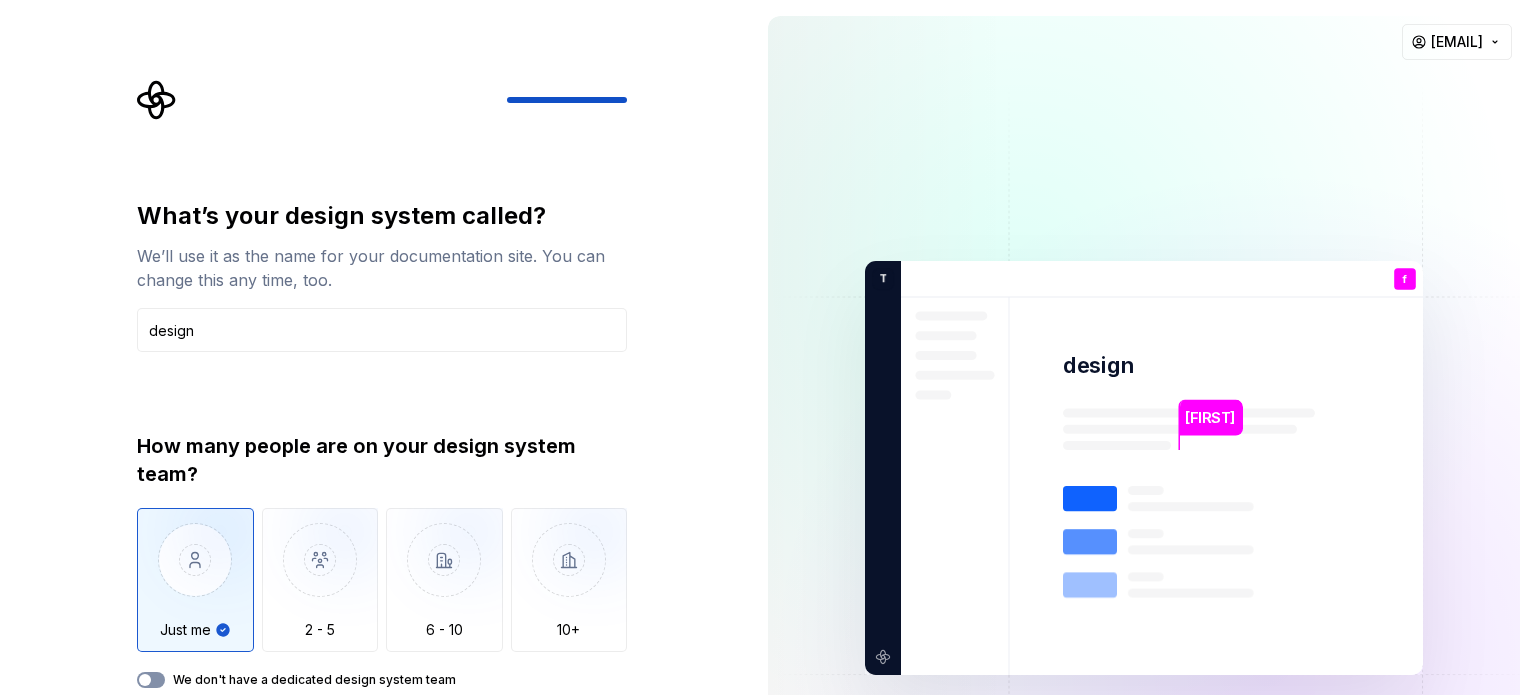 click on "We don't have a dedicated design system team" at bounding box center (151, 680) 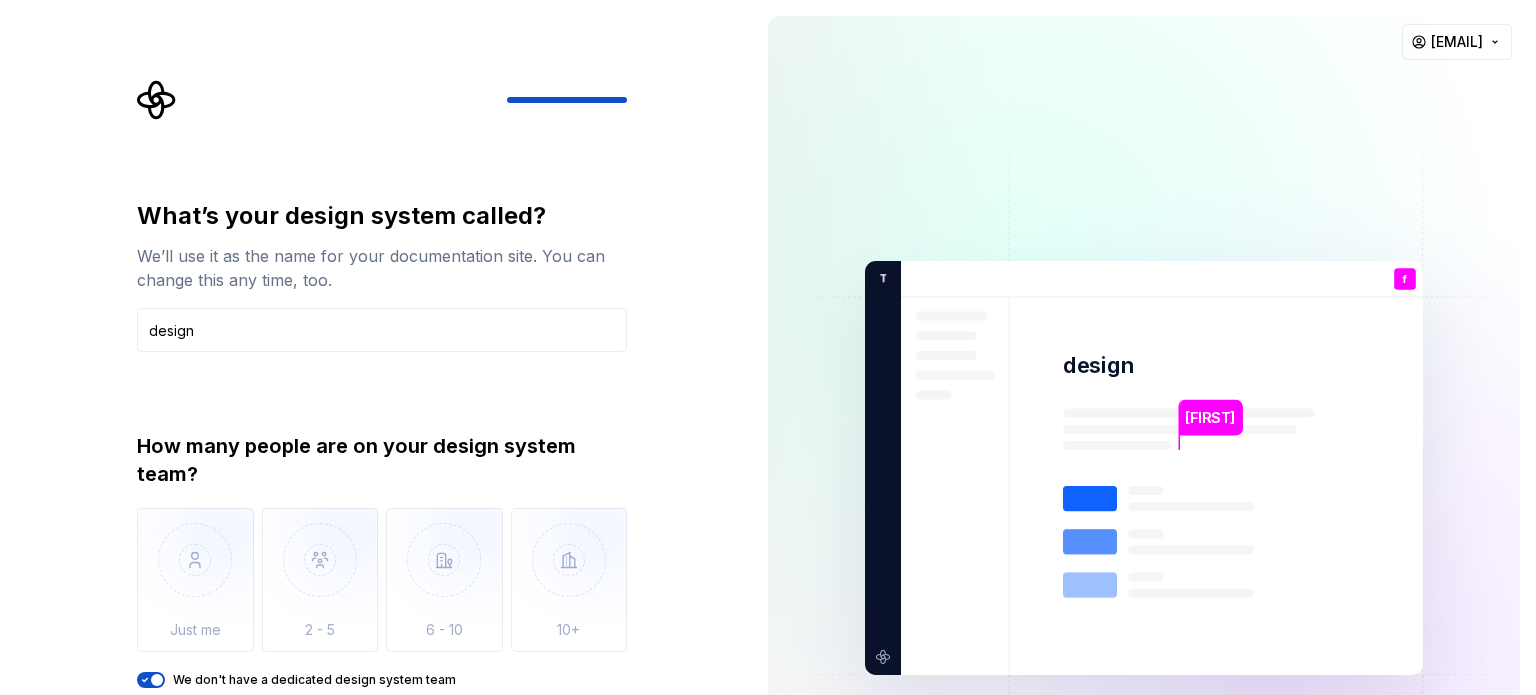 click on "What’s your design system called? We’ll use it as the name for your documentation site. You can change this any time, too. design" at bounding box center (382, 276) 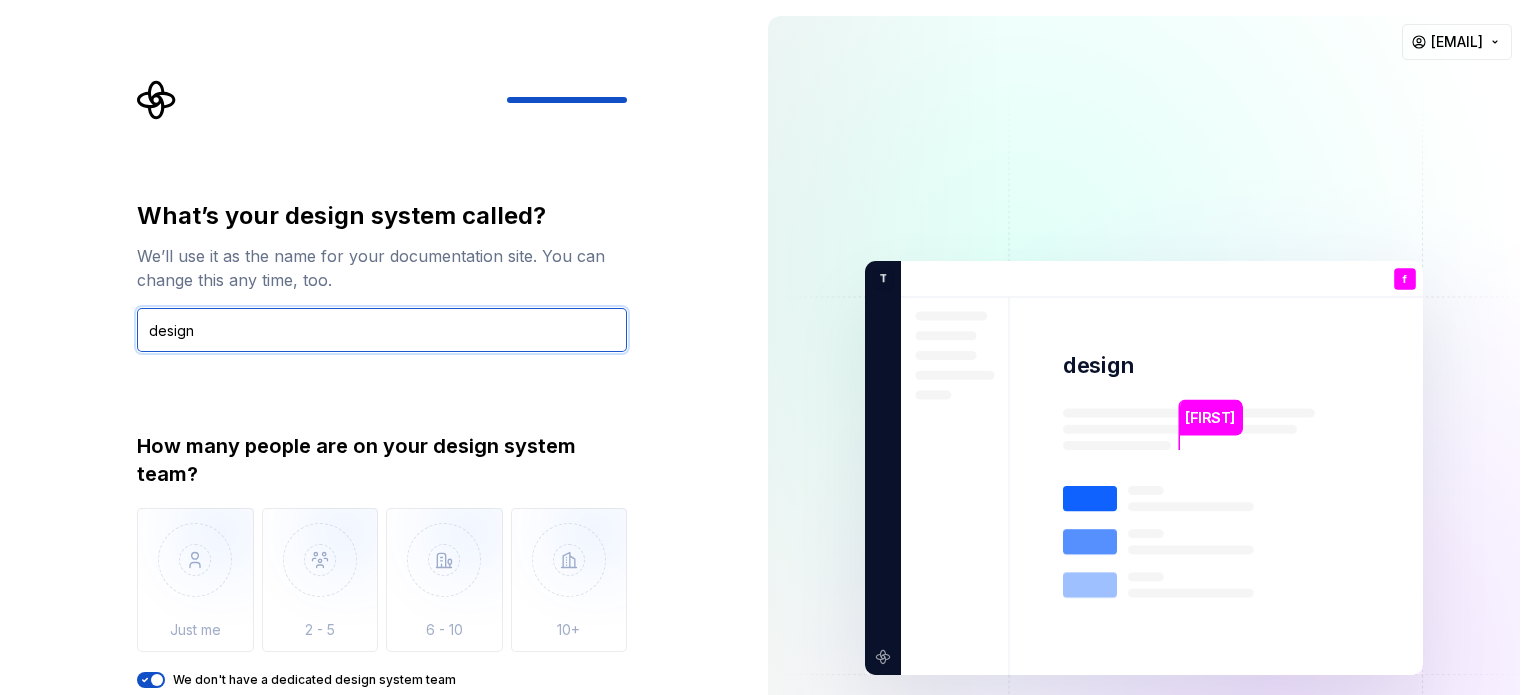 click on "design" at bounding box center [382, 330] 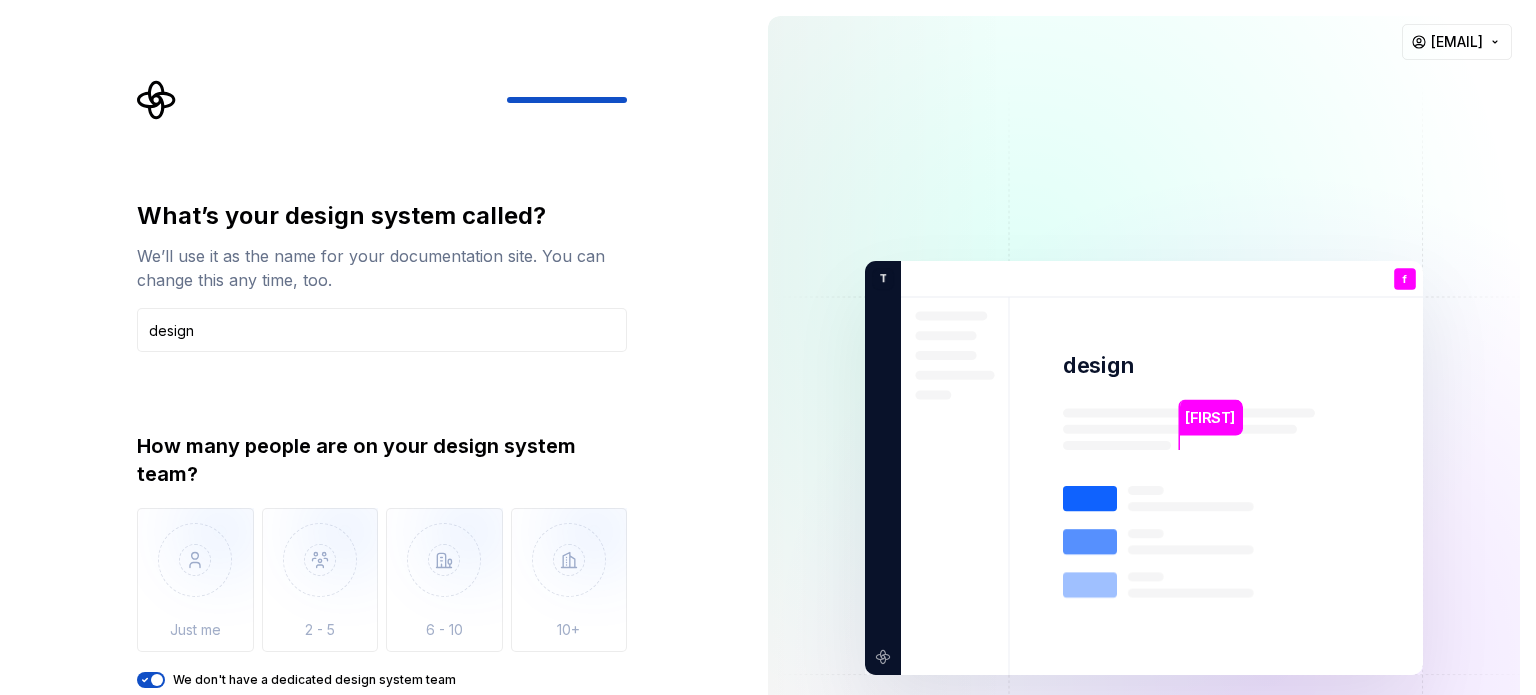 click 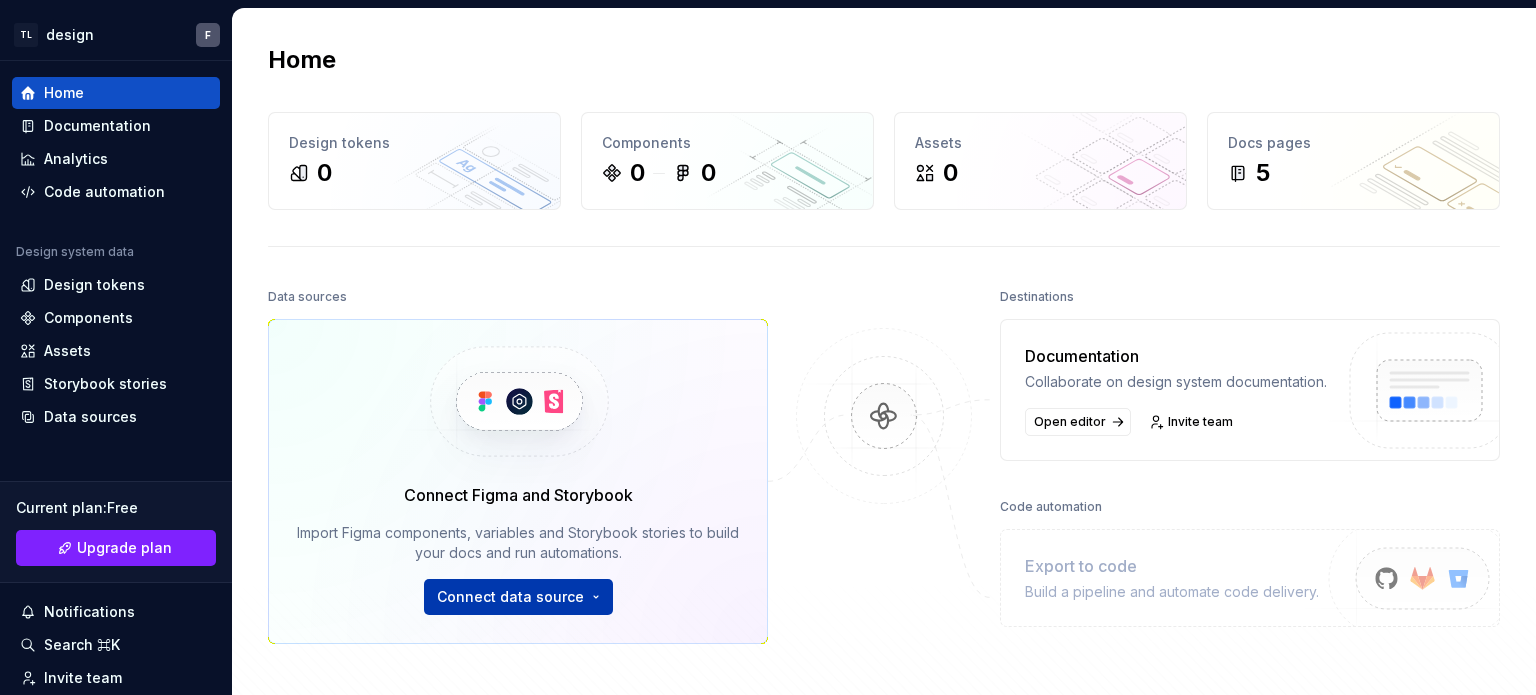 click on "TL design F Home Documentation Analytics Code automation Design system data Design tokens Components Assets Storybook stories Data sources Current plan : Free Upgrade plan Notifications Search ⌘K Invite team Settings Contact support Help Home Design tokens 0 Components 0 0 Assets 0 Docs pages 5 Data sources Connect Figma and Storybook Import Figma components, variables and Storybook stories to build your docs and run automations. Connect data source Destinations Documentation Collaborate on design system documentation. Open editor Invite team Code automation Export to code Build a pipeline and automate code delivery. Product documentation Learn how to build, manage and maintain design systems in smarter ways. Developer documentation Start delivering your design choices to your codebases right away. Join our Slack community Connect and learn with other design system practitioners." at bounding box center (768, 347) 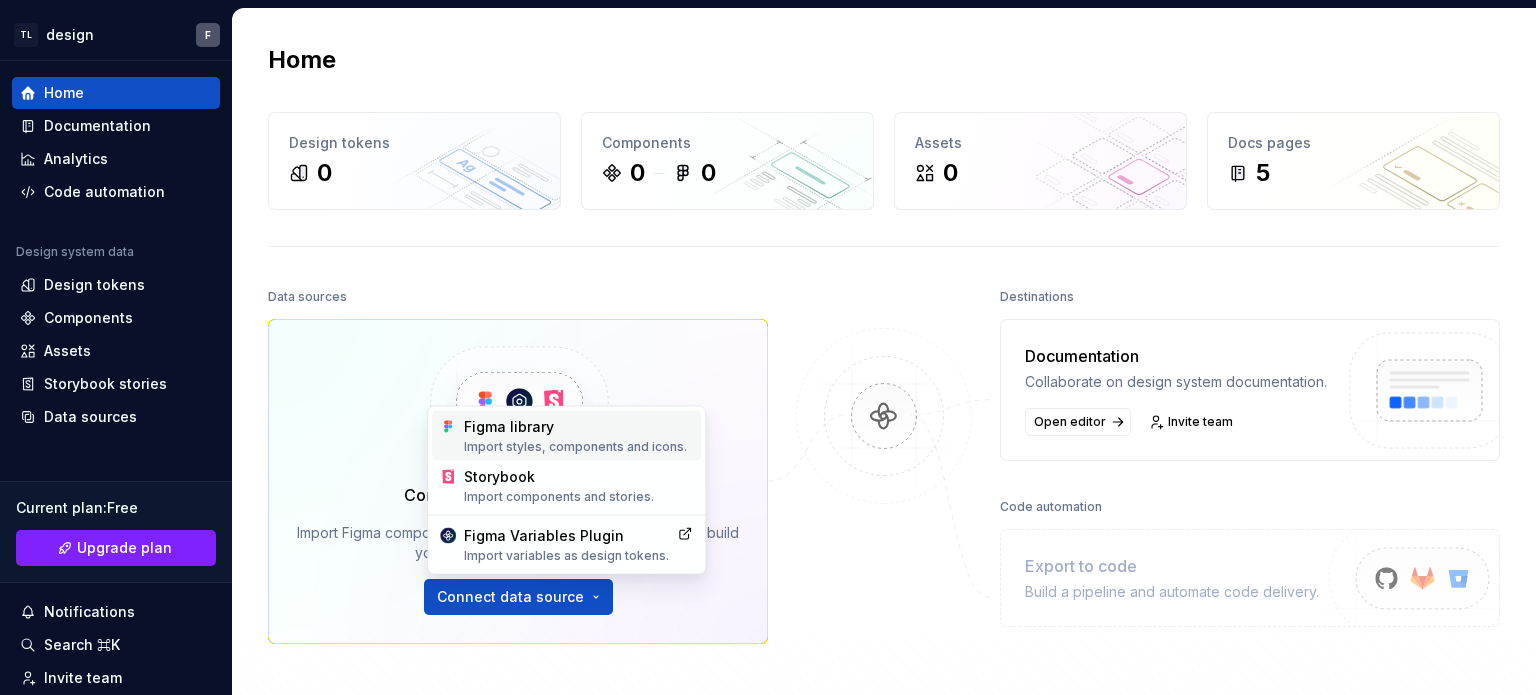 click on "Figma library Import styles, components and icons." at bounding box center [578, 436] 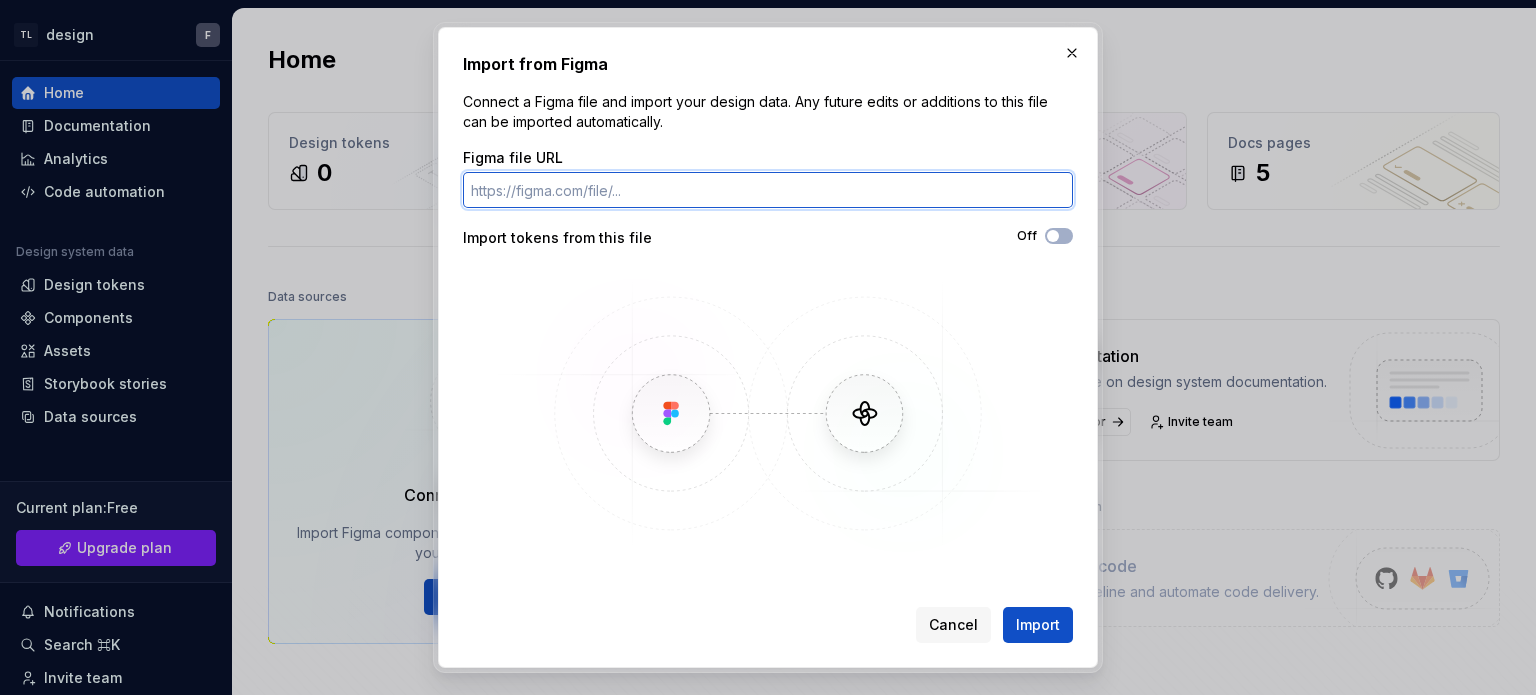 click on "Figma file URL" at bounding box center (768, 190) 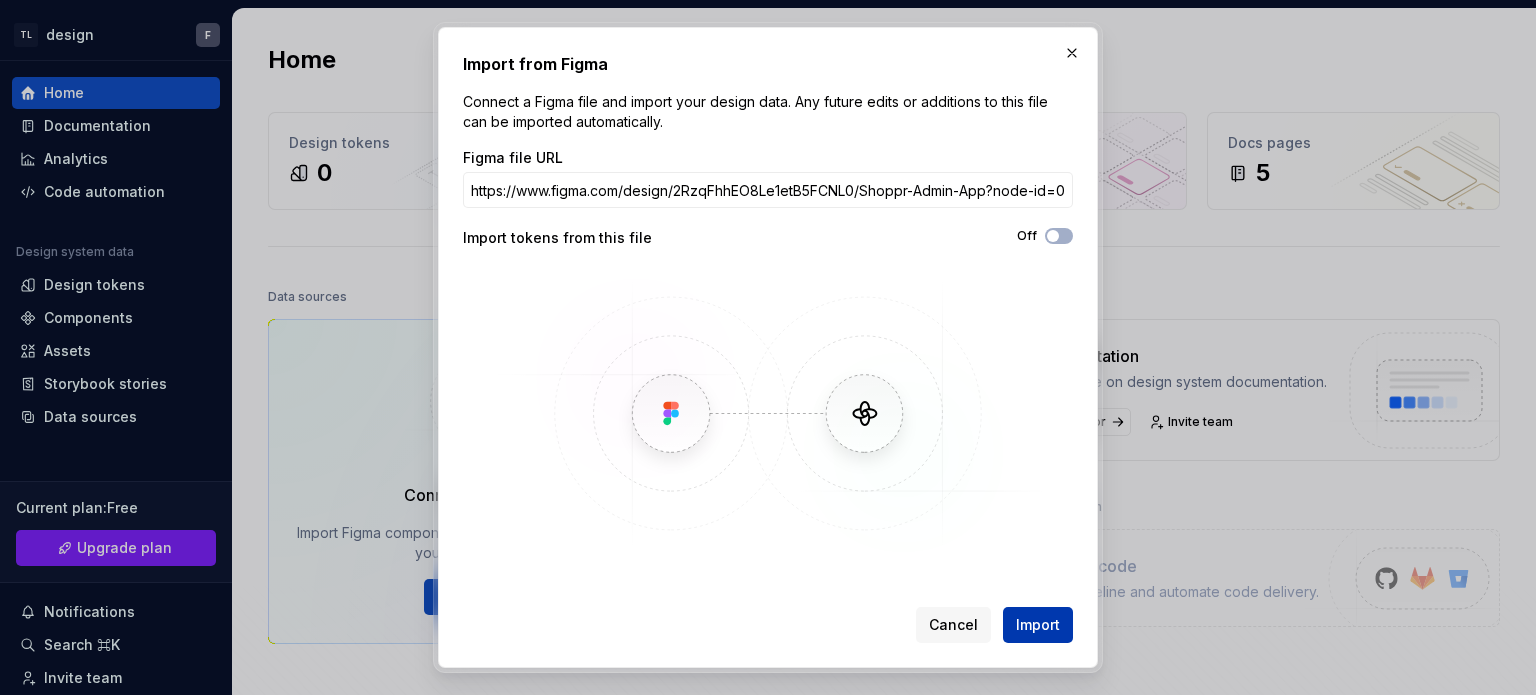 click on "Import" at bounding box center (1038, 625) 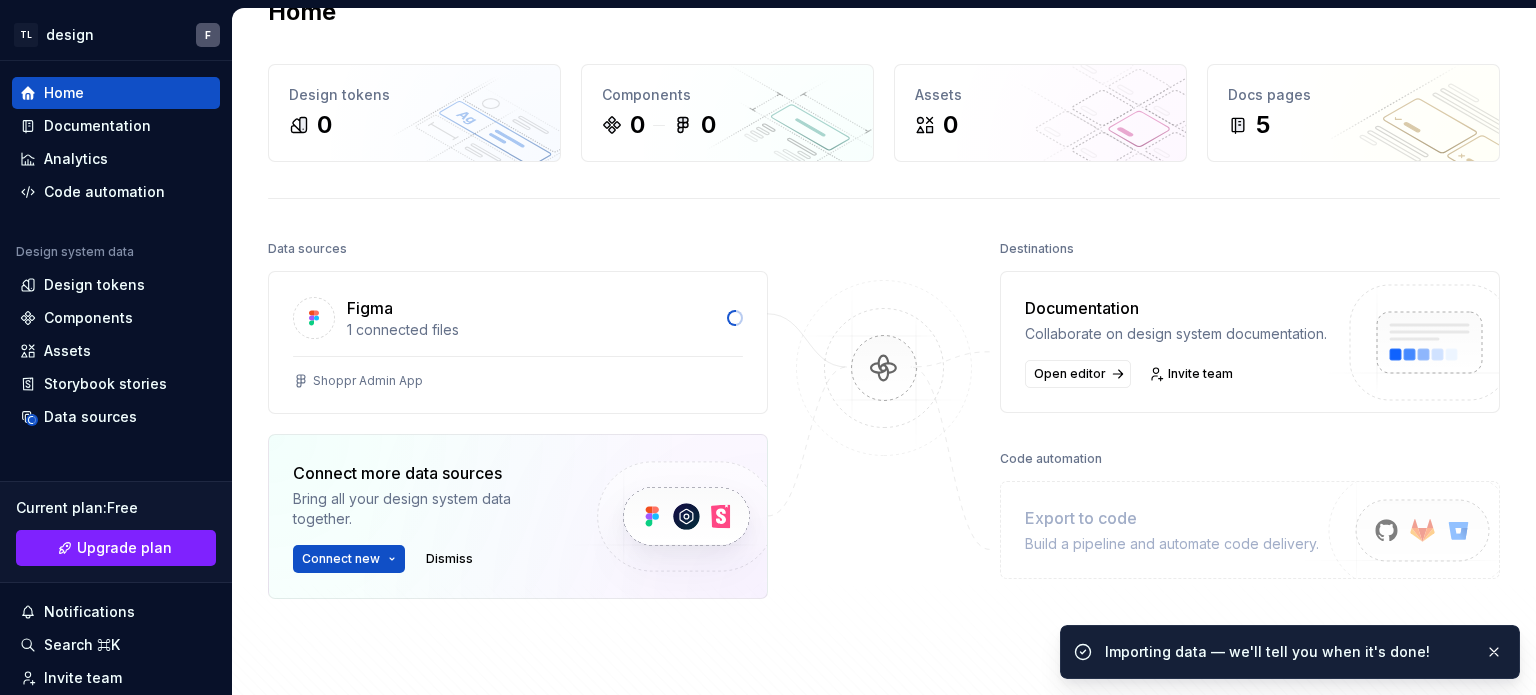scroll, scrollTop: 33, scrollLeft: 0, axis: vertical 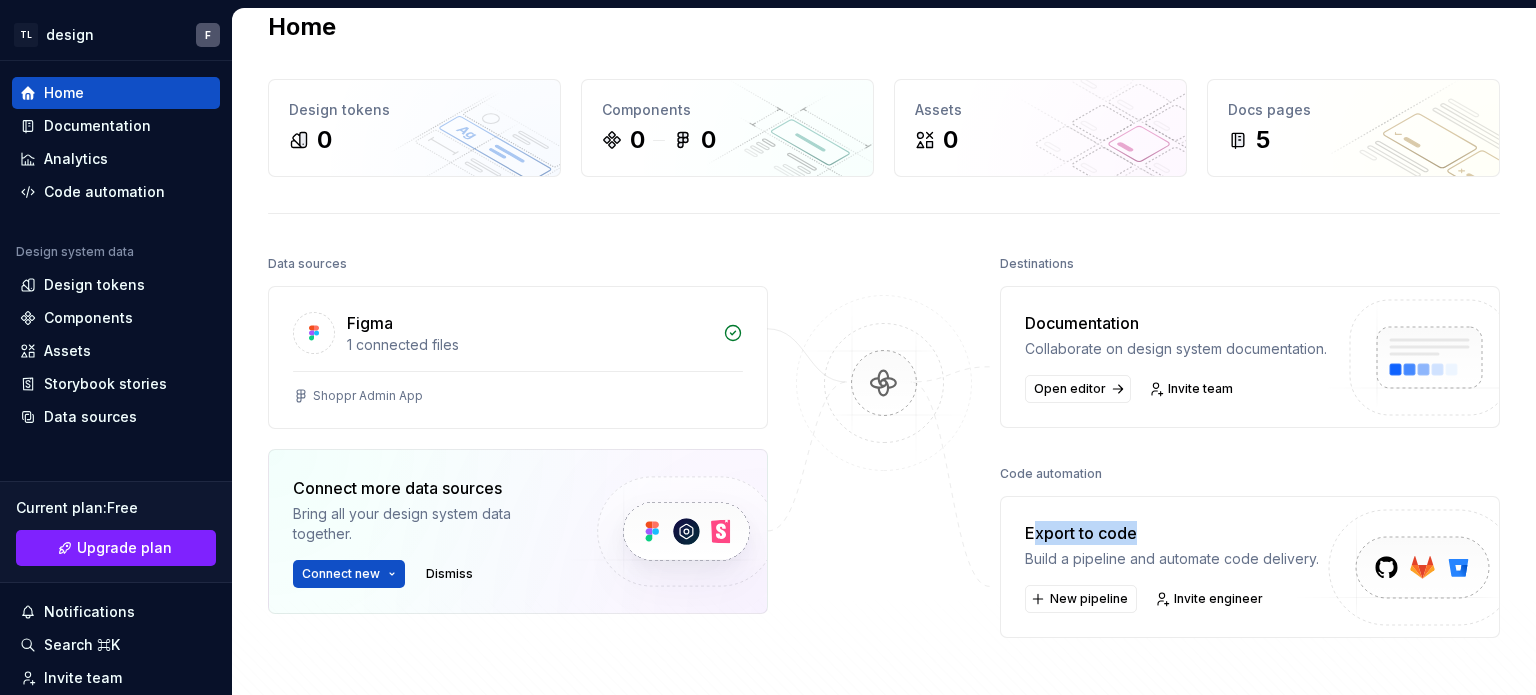 drag, startPoint x: 1025, startPoint y: 556, endPoint x: 1176, endPoint y: 556, distance: 151 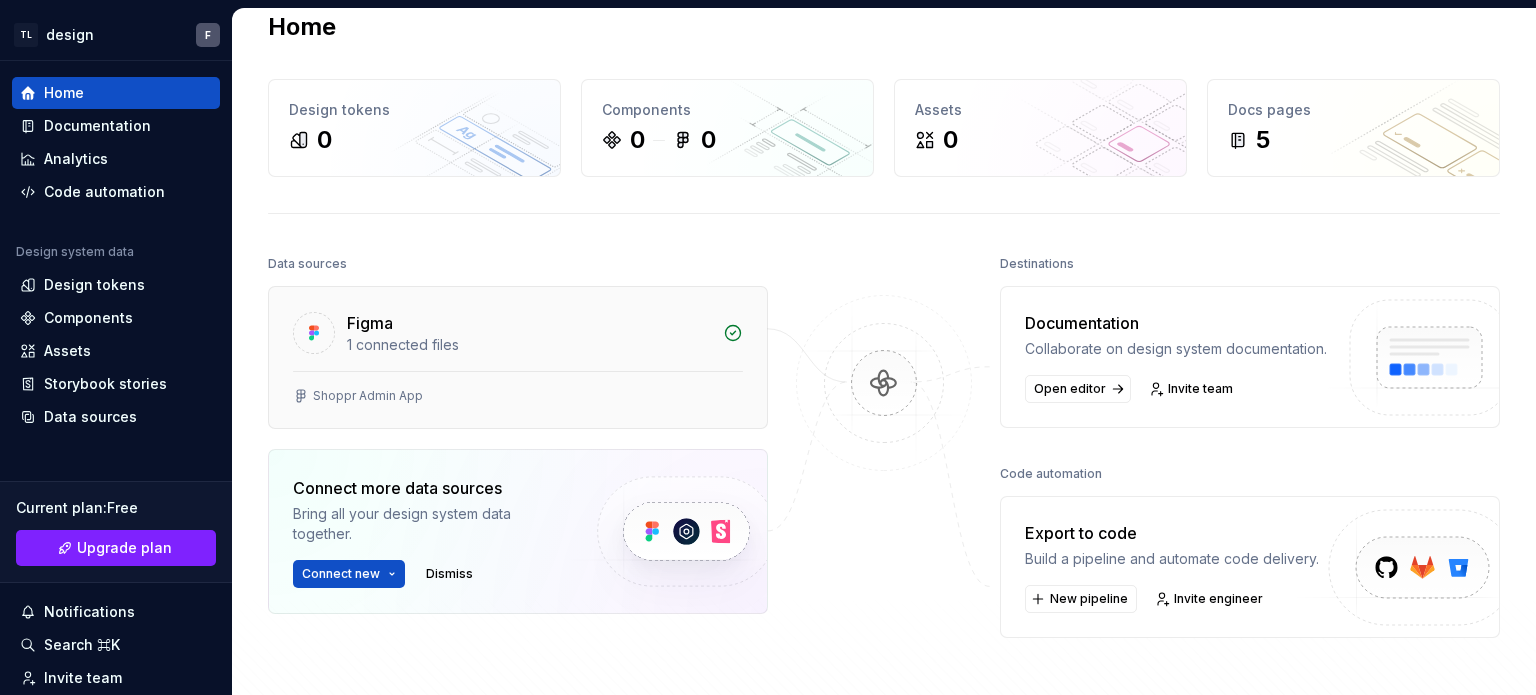 click on "Figma 1 connected files" at bounding box center (518, 329) 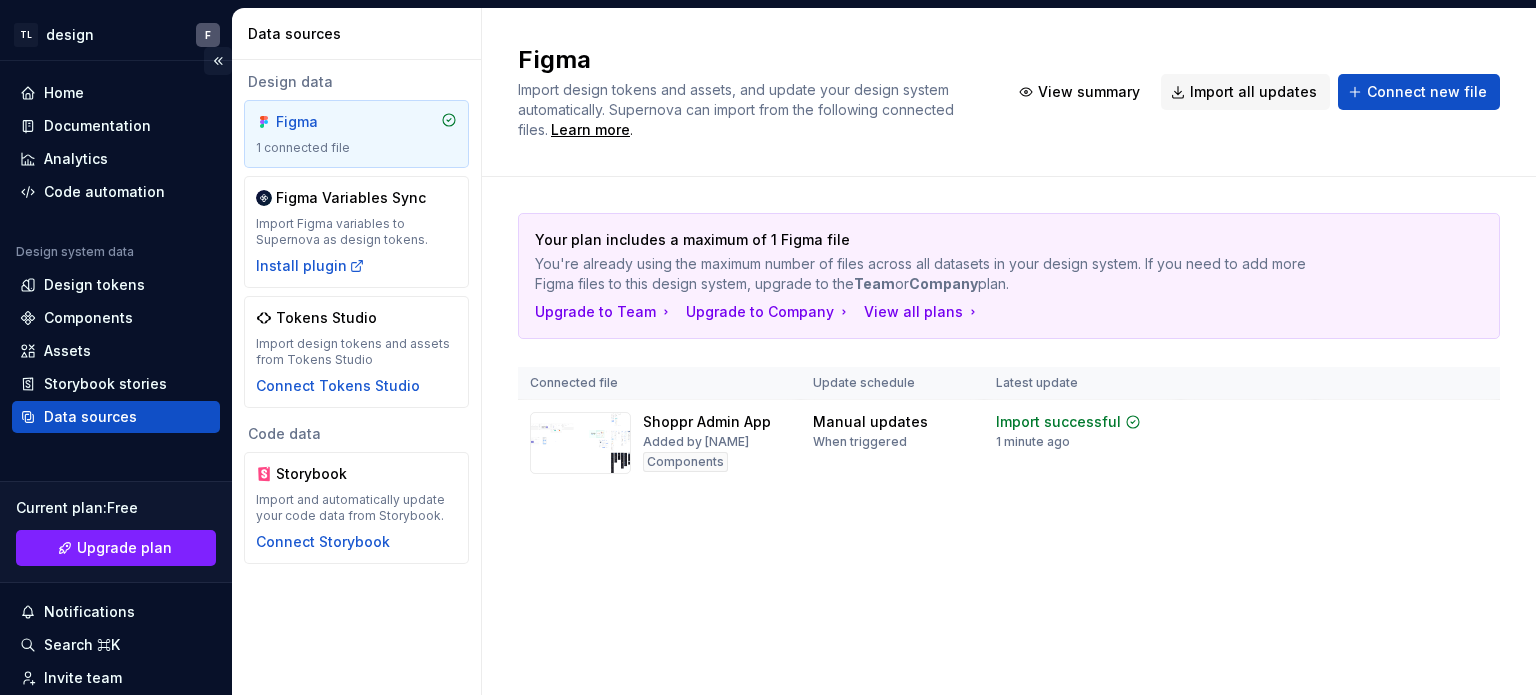 click at bounding box center (218, 61) 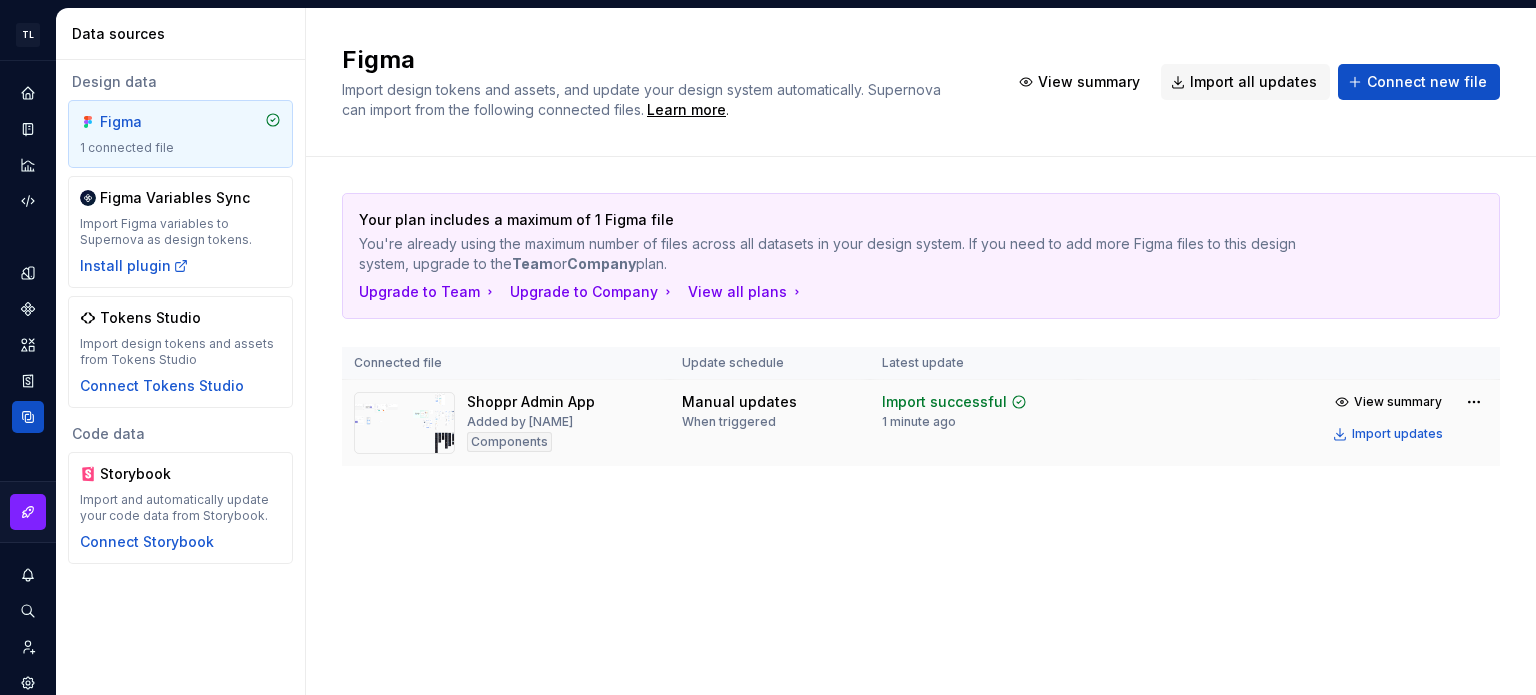 click on "Added by [NAME]" at bounding box center (520, 422) 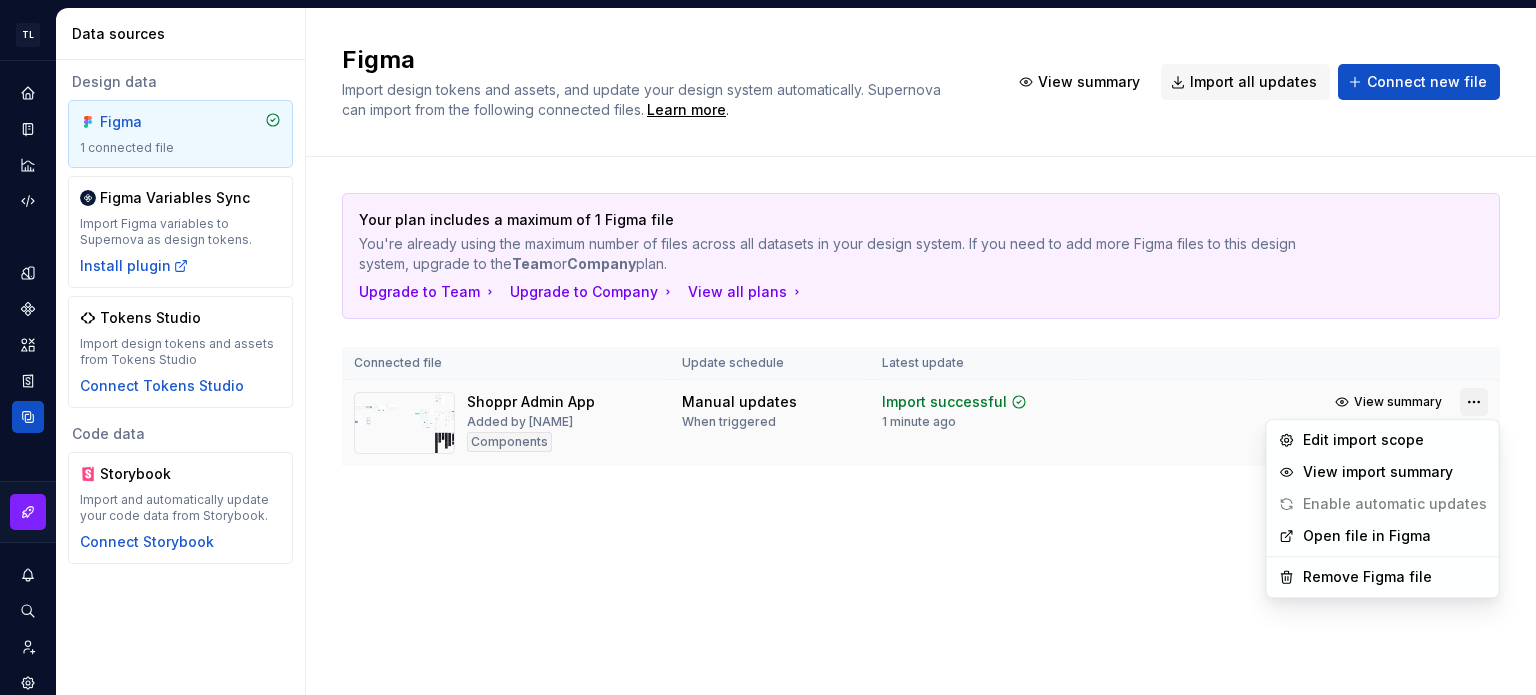 click on "Figma 1 connected files Shoppr Admin App Figma Variables Sync Import Figma variables to Supernova as design tokens. Install plugin Tokens Studio Import design tokens and assets from Tokens Studio Connect Tokens Studio Code data Storybook Import and automatically update your code data from Storybook. Connect Storybook Figma Import design tokens and assets, and update your design system automatically. Supernova can import from the following connected files. Learn more . View summary Import all updates Connect new file Your plan includes a maximum of 1 Figma file You're already using the maximum number of files across all datasets in your design system. If you need to add more Figma files to this design system, upgrade to the Team or Company plan. Upgrade to Team Upgrade to Company View all plans Connected file Update schedule Latest update Shoppr Admin App Added by [NAME] Components Manual updates When triggered Import successful 1 minute ago View summary" at bounding box center (768, 347) 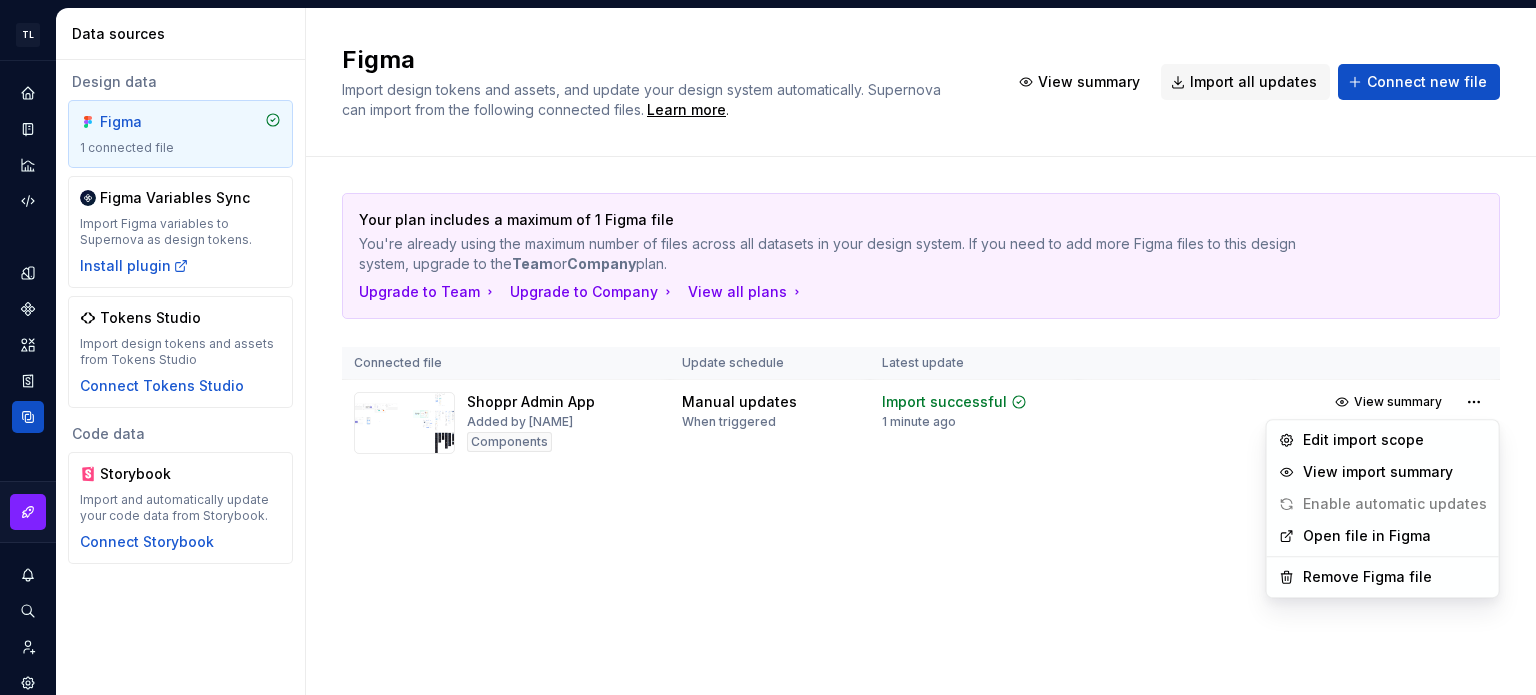 click on "Figma 1 connected files Shoppr Admin App Figma Variables Sync Import Figma variables to Supernova as design tokens. Install plugin Tokens Studio Import design tokens and assets from Tokens Studio Connect Tokens Studio Code data Storybook Import and automatically update your code data from Storybook. Connect Storybook Figma Import design tokens and assets, and update your design system automatically. Supernova can import from the following connected files. Learn more . View summary Import all updates Connect new file Your plan includes a maximum of 1 Figma file You're already using the maximum number of files across all datasets in your design system. If you need to add more Figma files to this design system, upgrade to the Team or Company plan. Upgrade to Team Upgrade to Company View all plans Connected file Update schedule Latest update Shoppr Admin App Added by [NAME] Components Manual updates When triggered Import successful 1 minute ago View summary" at bounding box center [768, 347] 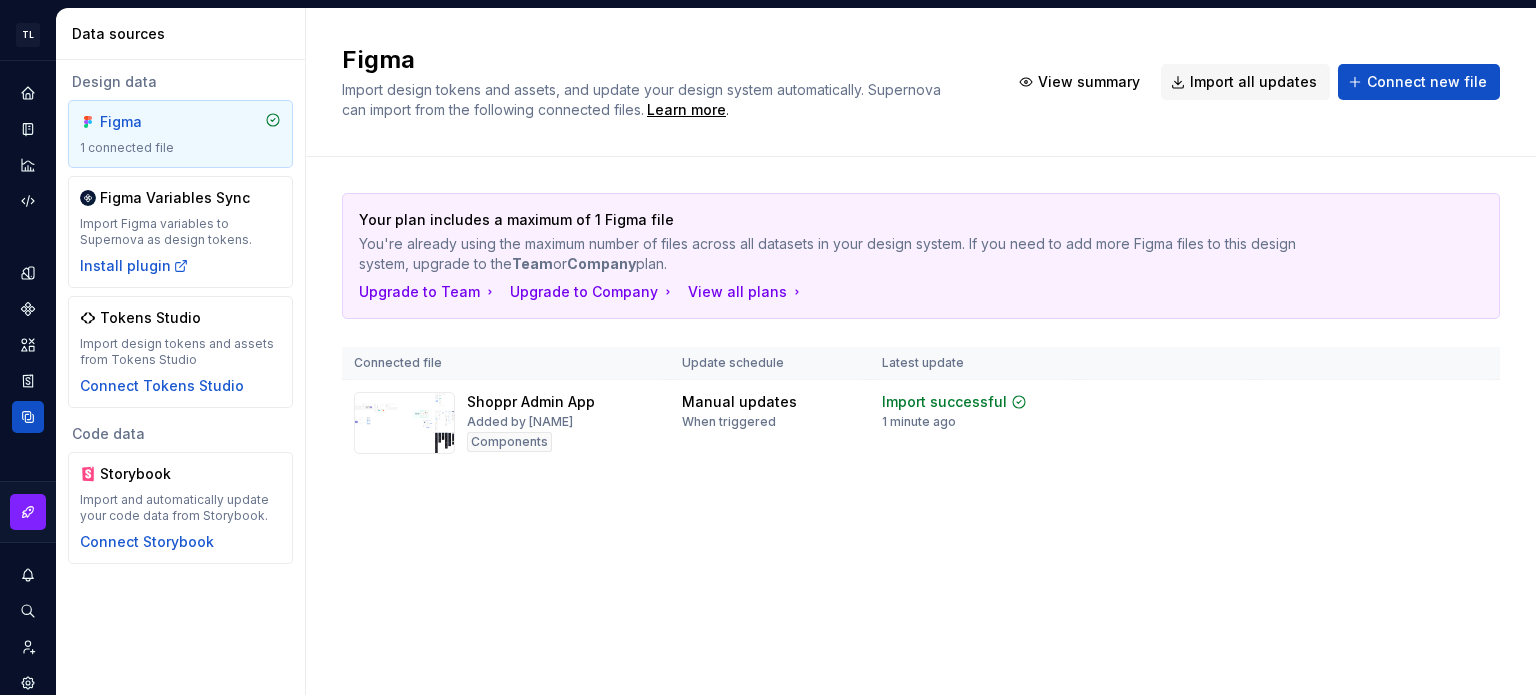click on "Figma" at bounding box center [663, 60] 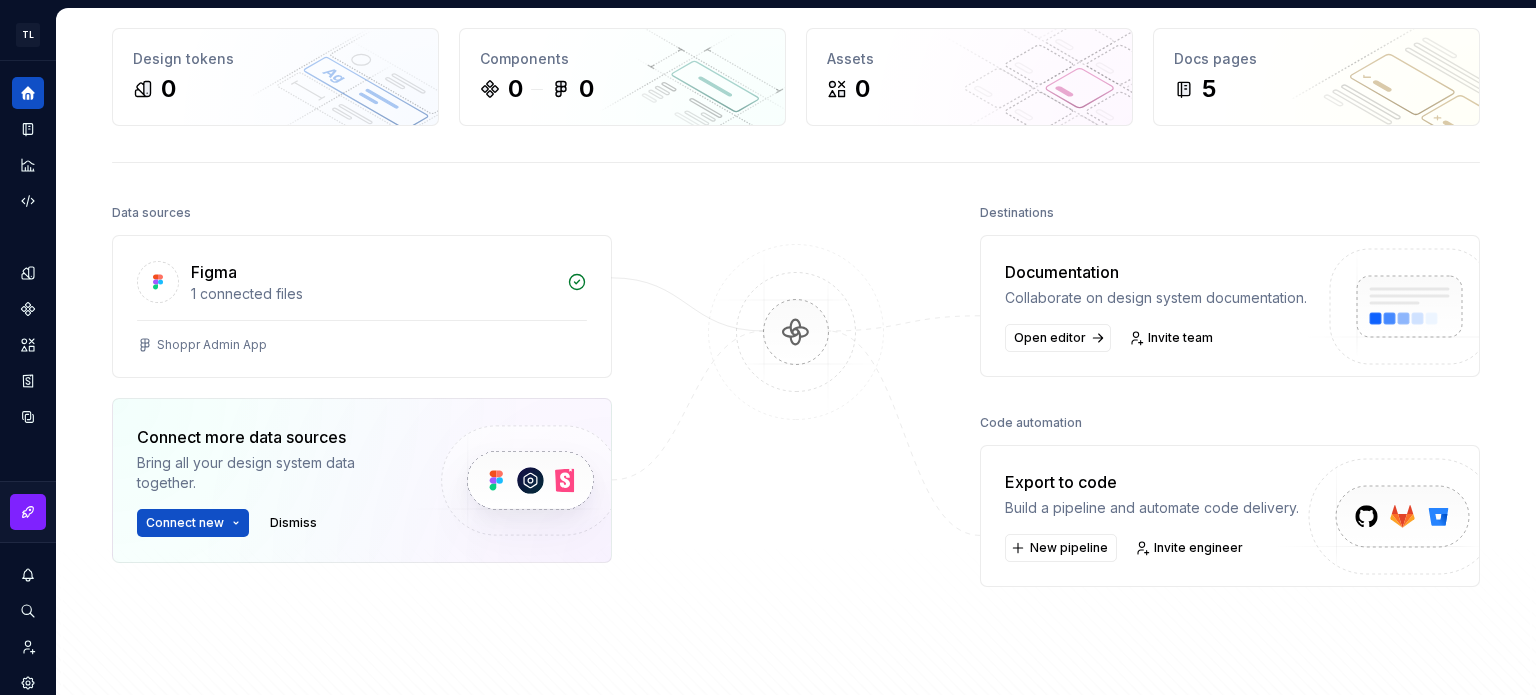 scroll, scrollTop: 100, scrollLeft: 0, axis: vertical 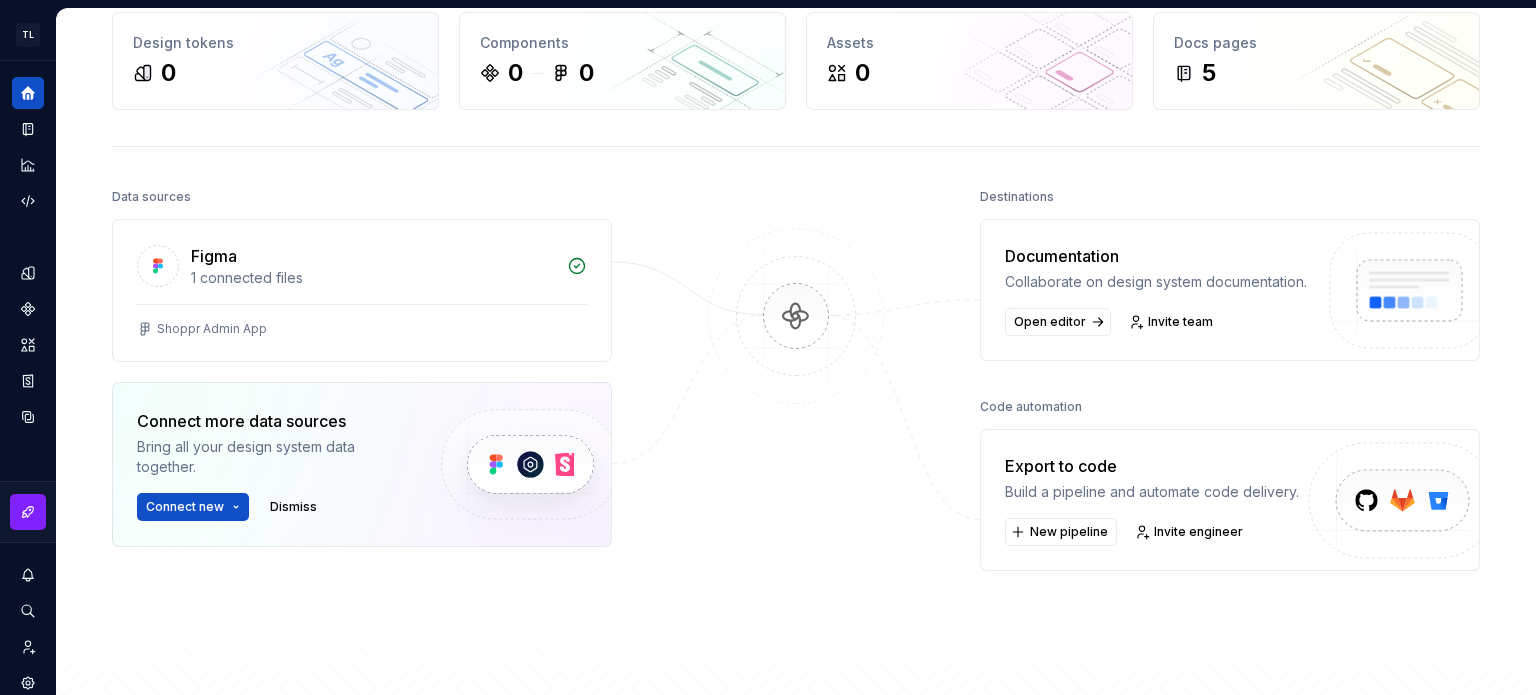 click on "Export to code" at bounding box center [1152, 466] 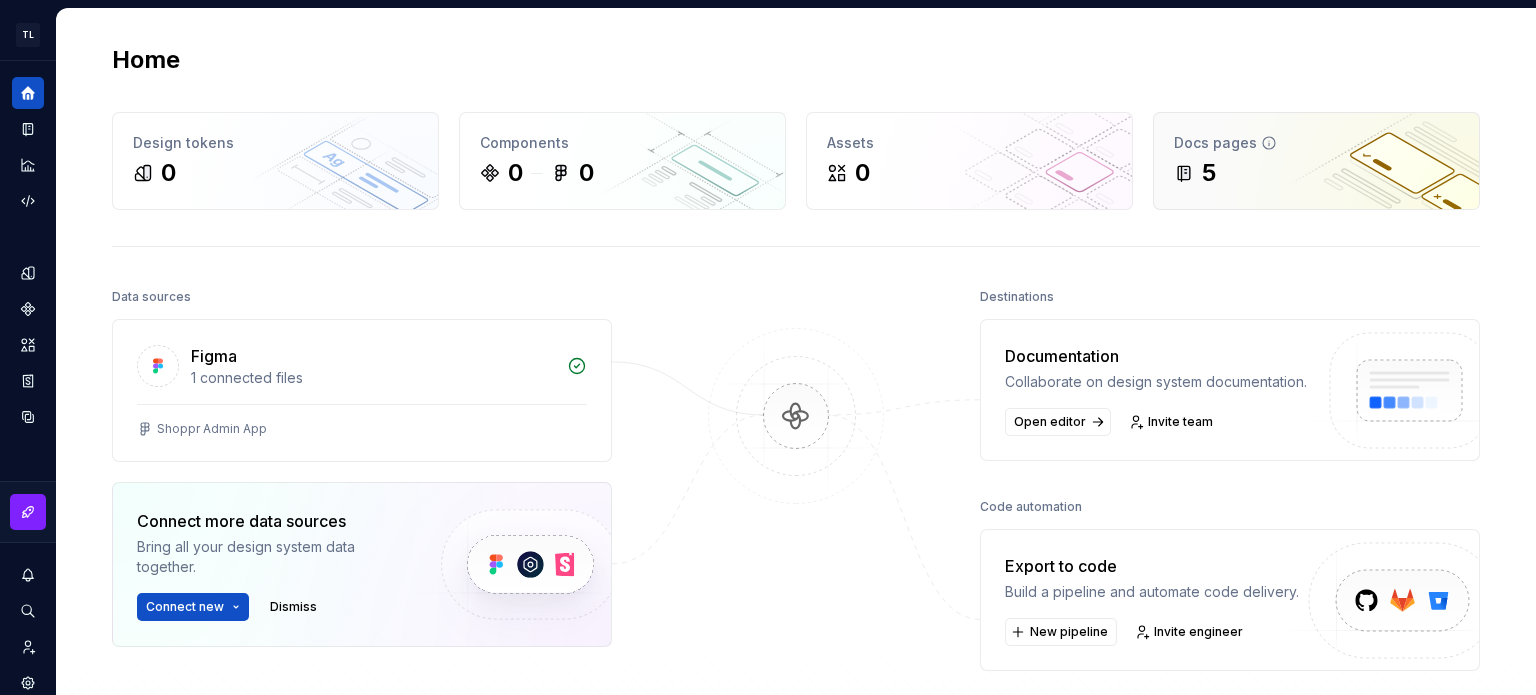 click 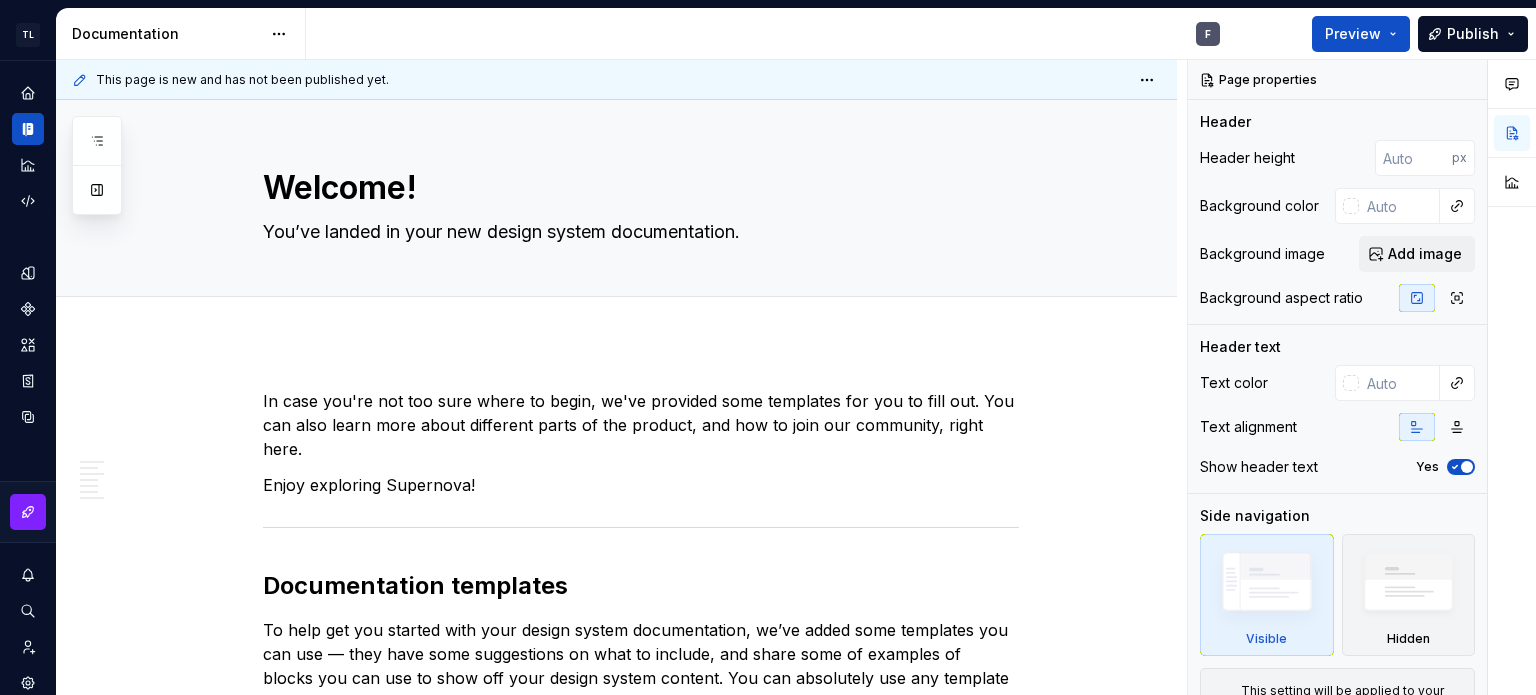type on "*" 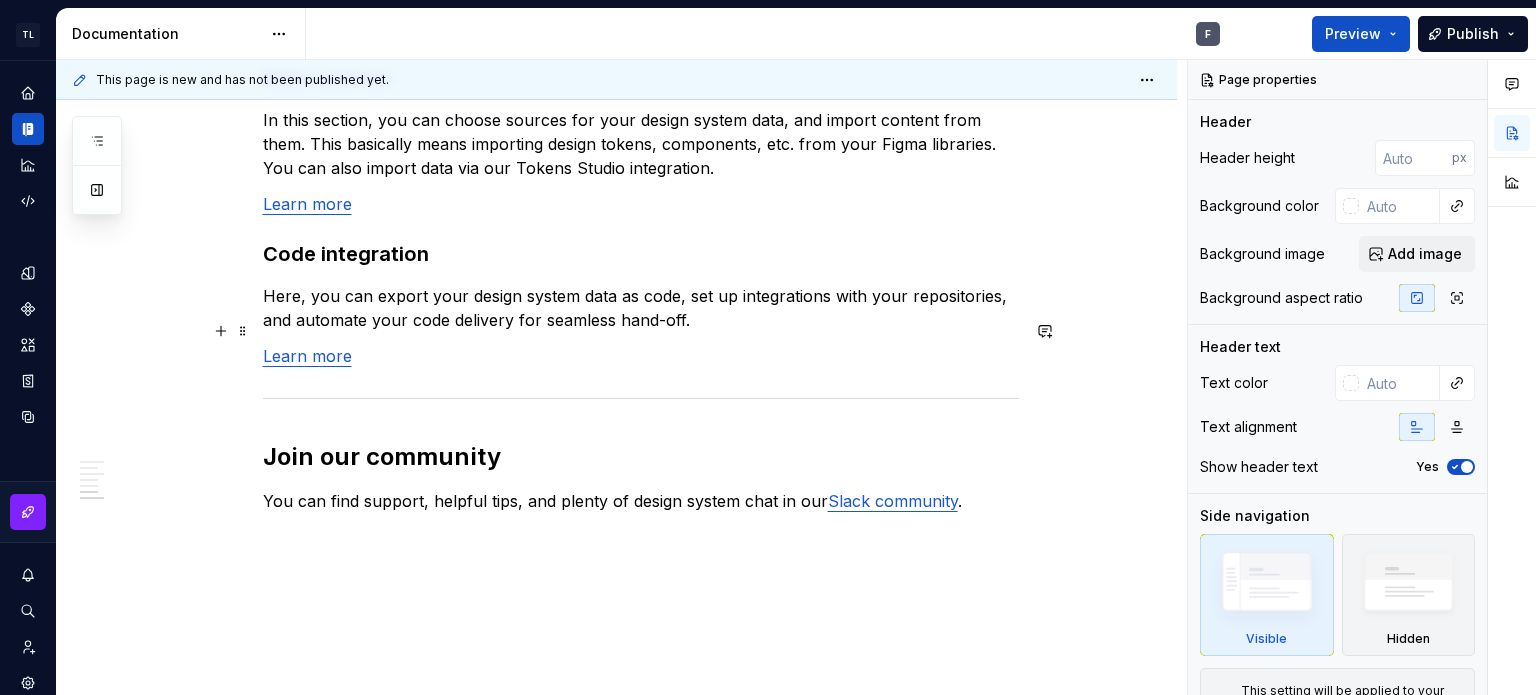 scroll, scrollTop: 1764, scrollLeft: 0, axis: vertical 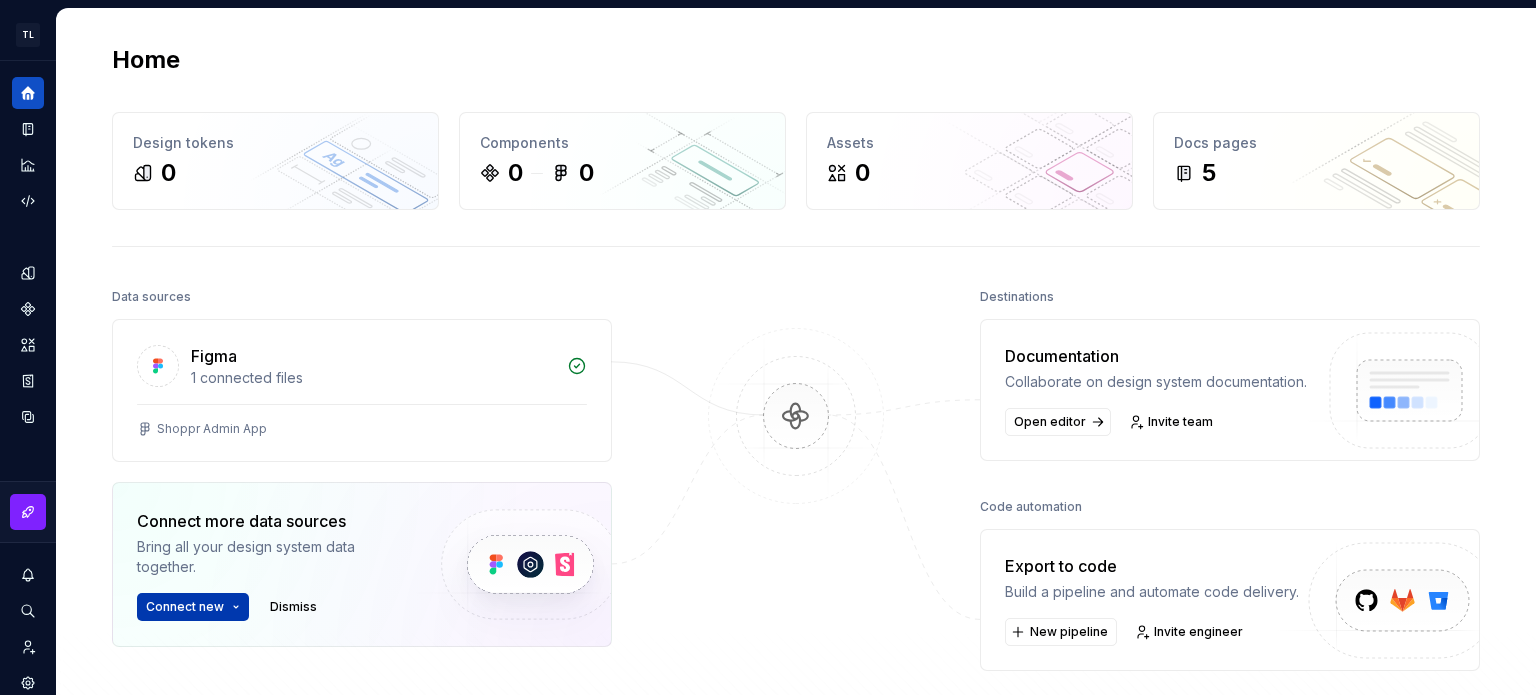 click on "TL design F Design system data Home Design tokens 0 Components 0 0 Assets 0 Docs pages 5 Data sources Figma 1 connected files Shoppr Admin App Connect more data sources Bring all your design system data together. Connect new Dismiss Destinations Documentation Collaborate on design system documentation. Open editor Invite team Code automation Export to code Build a pipeline and automate code delivery. New pipeline Invite engineer Product documentation Learn how to build, manage and maintain design systems in smarter ways. Developer documentation Start delivering your design choices to your codebases right away. Join our Slack community Connect and learn with other design system practitioners. *" at bounding box center [768, 347] 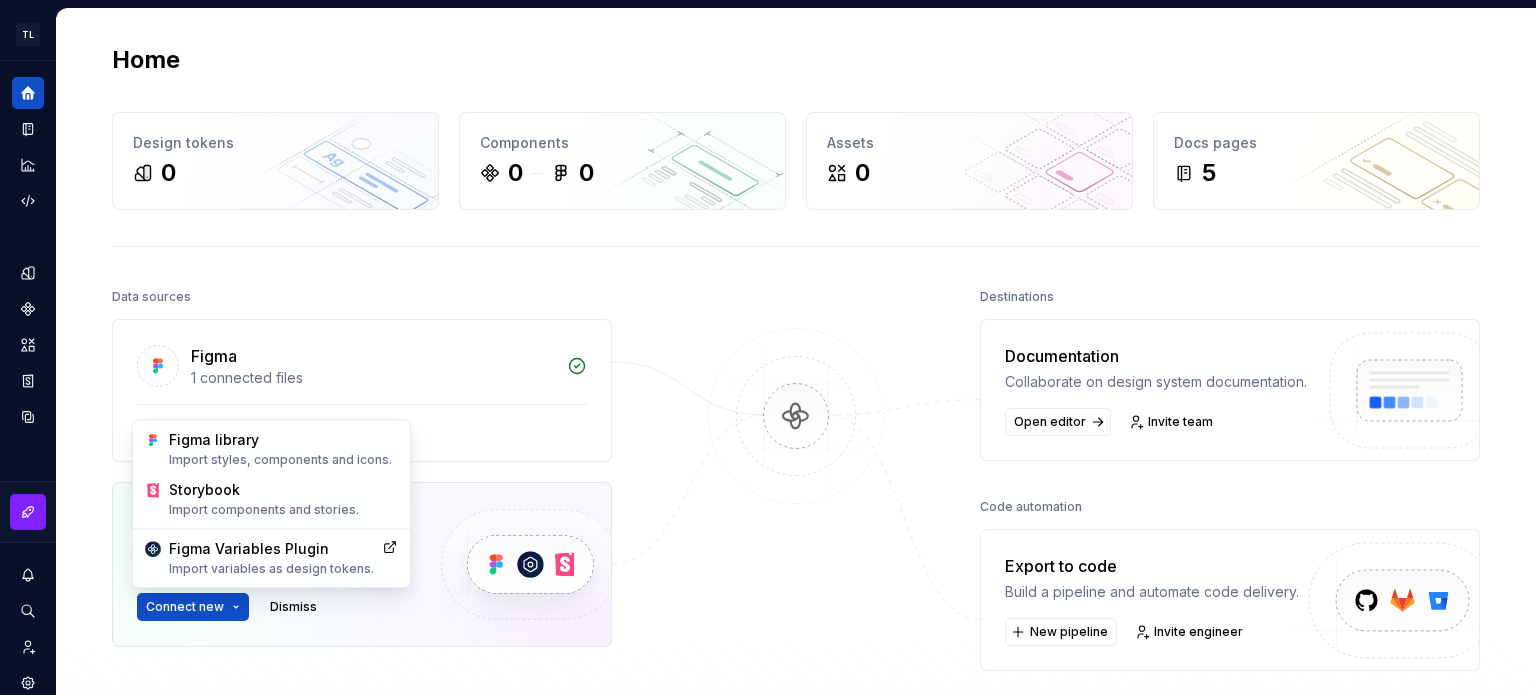 click on "TL design F Design system data Home Design tokens 0 Components 0 0 Assets 0 Docs pages 5 Data sources Figma 1 connected files Shoppr Admin App Connect more data sources Bring all your design system data together. Connect new Dismiss Destinations Documentation Collaborate on design system documentation. Open editor Invite team Code automation Export to code Build a pipeline and automate code delivery. New pipeline Invite engineer Product documentation Learn how to build, manage and maintain design systems in smarter ways. Developer documentation Start delivering your design choices to your codebases right away. Join our Slack community Connect and learn with other design system practitioners. * Figma library Import styles, components and icons. Storybook Import components and stories. Figma Variables Plugin Import variables as design tokens." at bounding box center (768, 347) 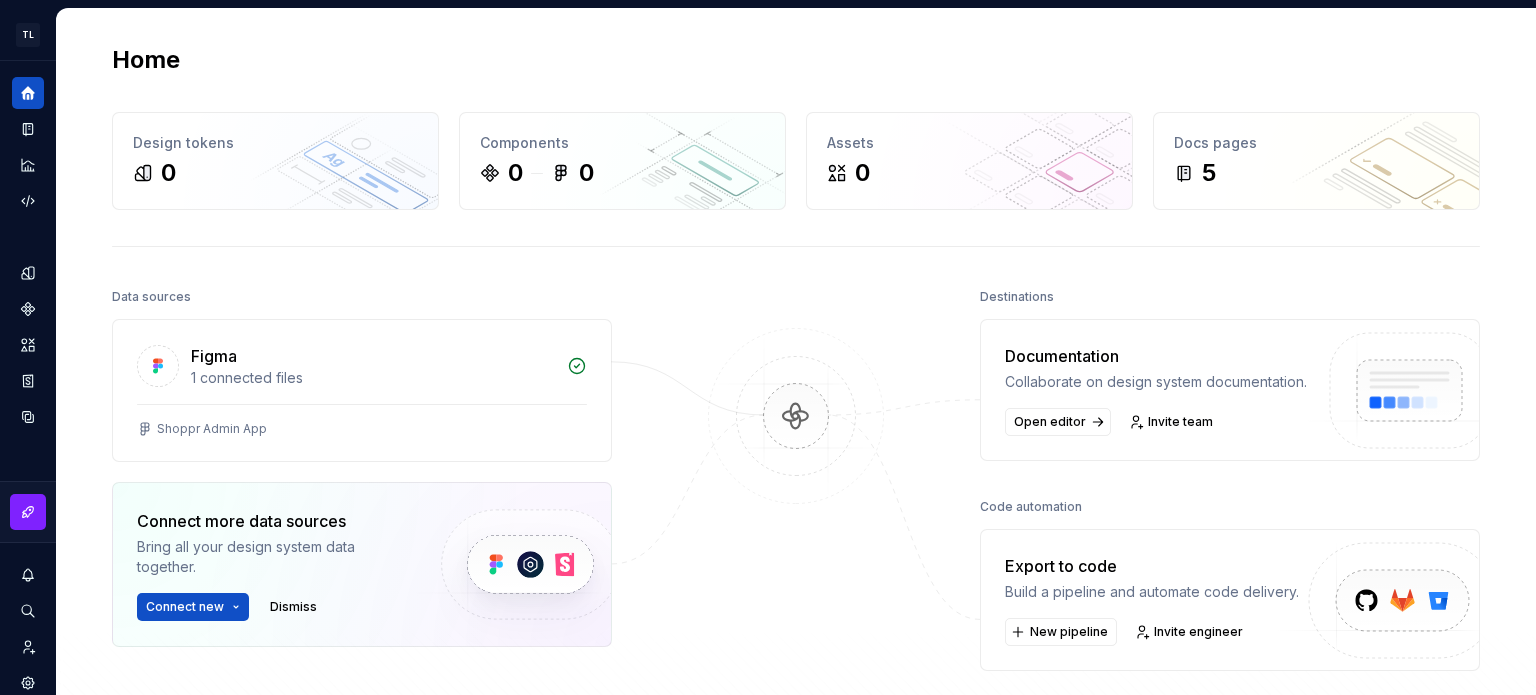 click at bounding box center [796, 436] 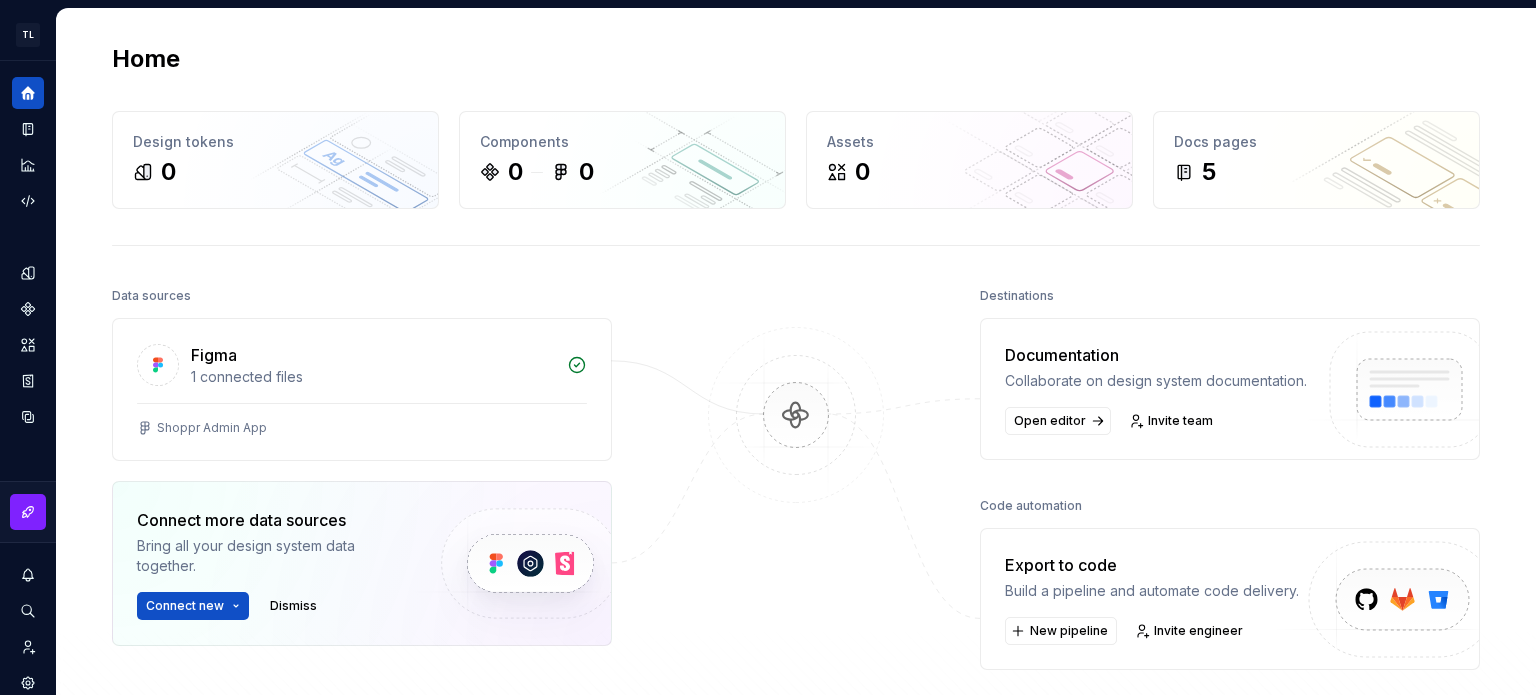 scroll, scrollTop: 0, scrollLeft: 0, axis: both 